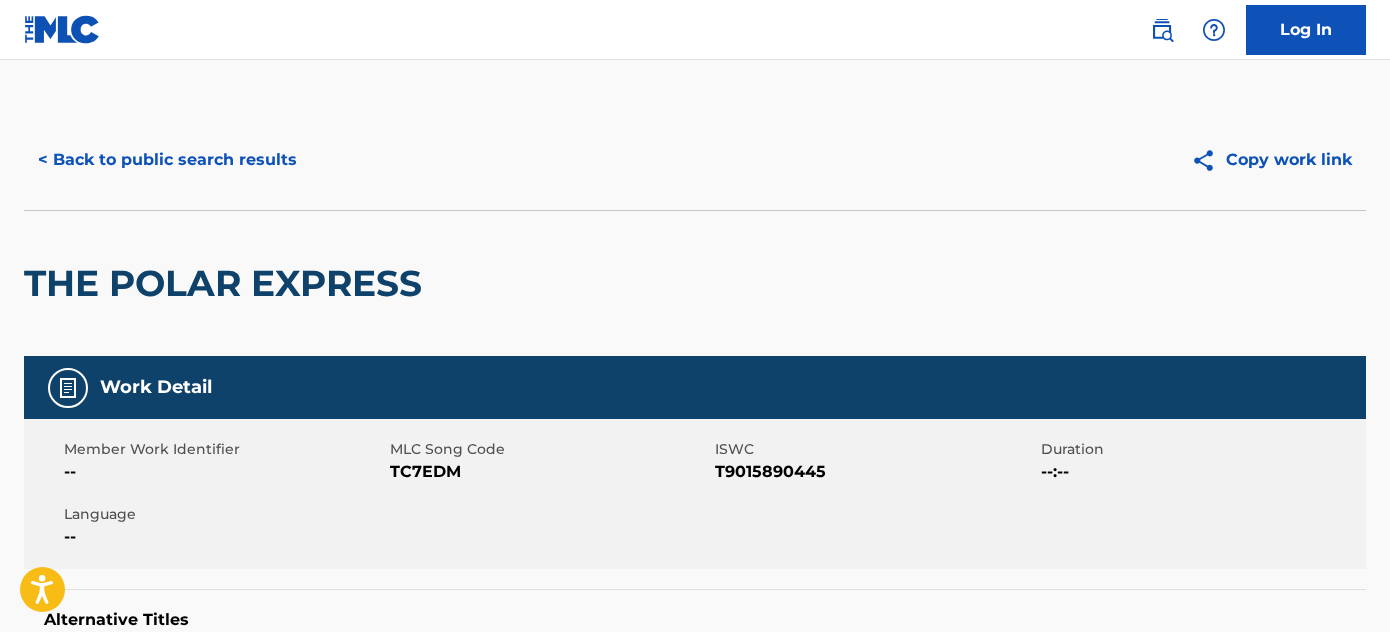 scroll, scrollTop: 0, scrollLeft: 0, axis: both 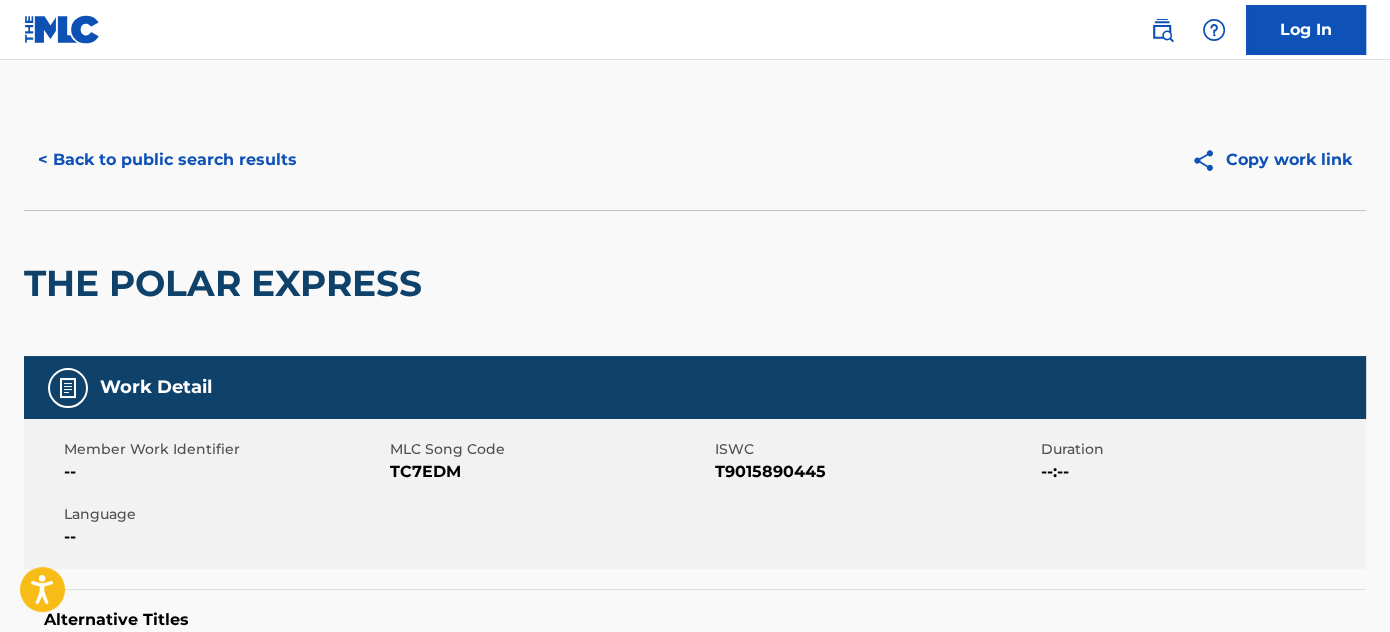 click on "< Back to public search results" at bounding box center (167, 160) 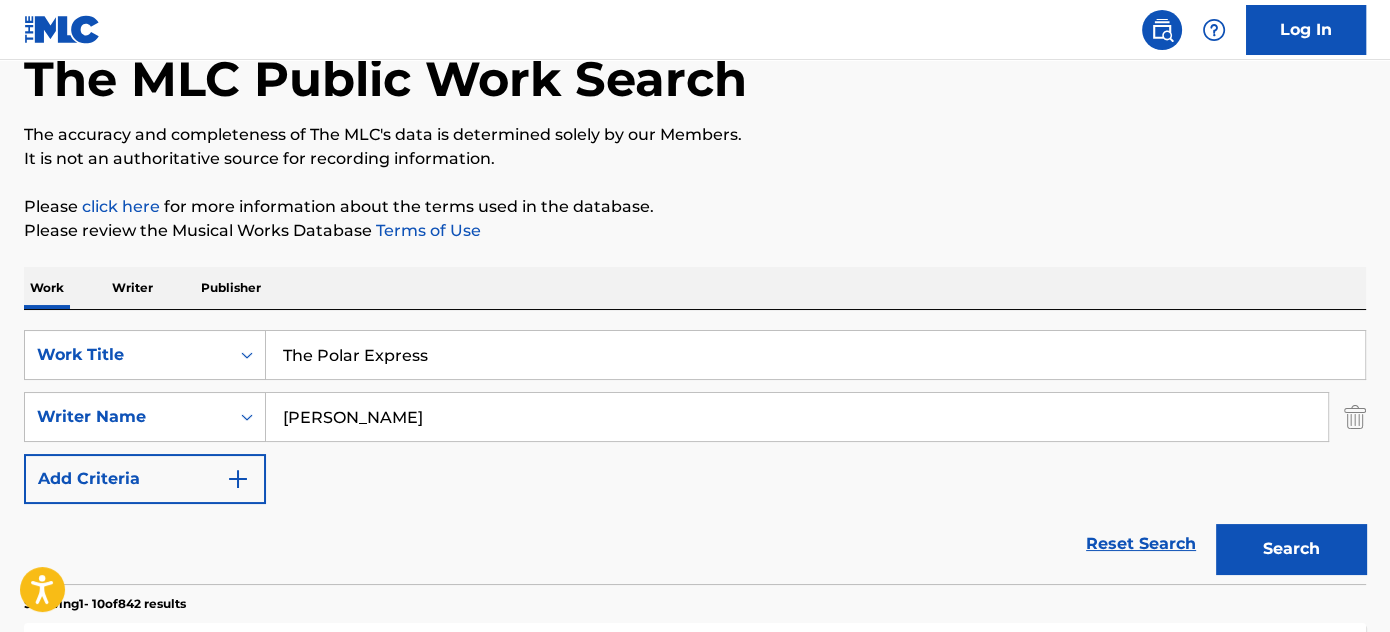 scroll, scrollTop: 32, scrollLeft: 0, axis: vertical 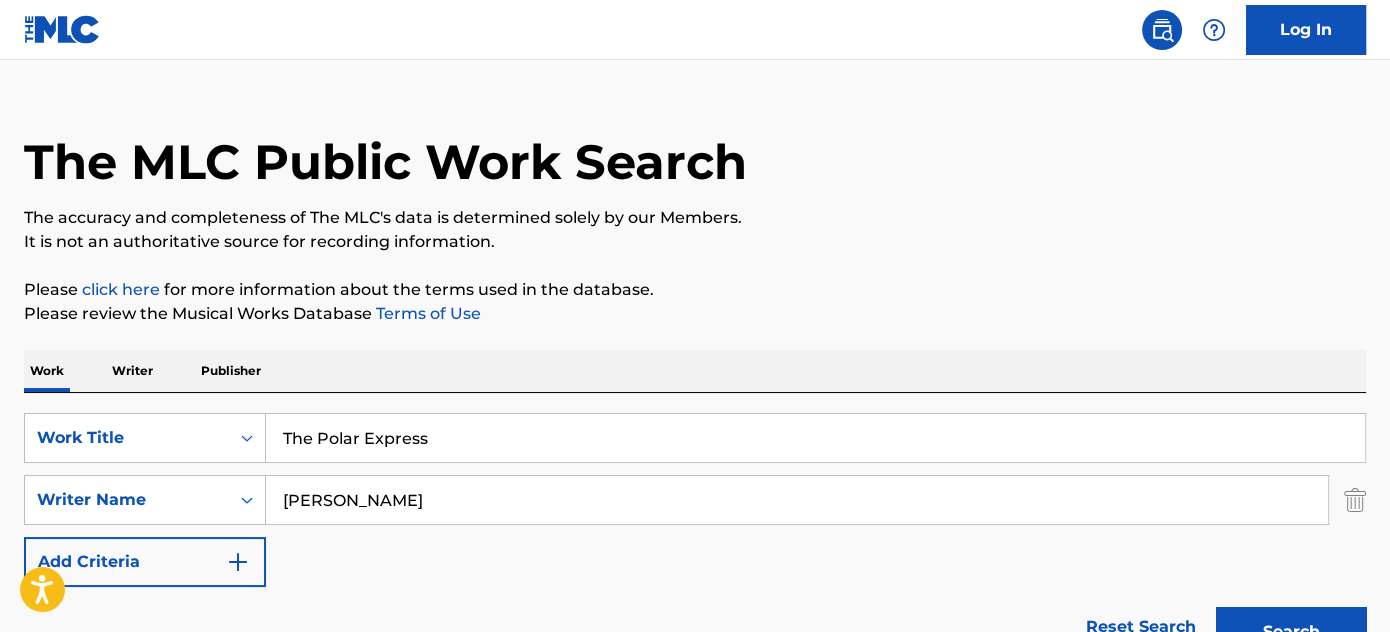 paste on "WEH DEM A GO" 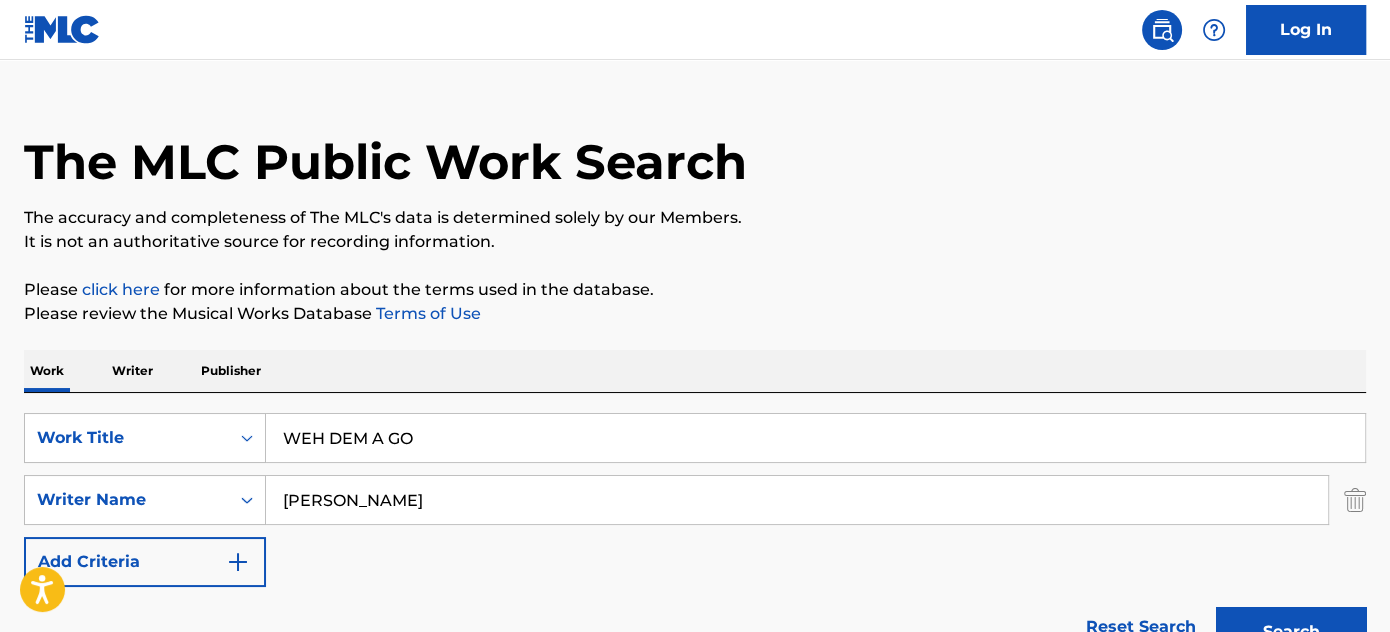 type on "WEH DEM A GO" 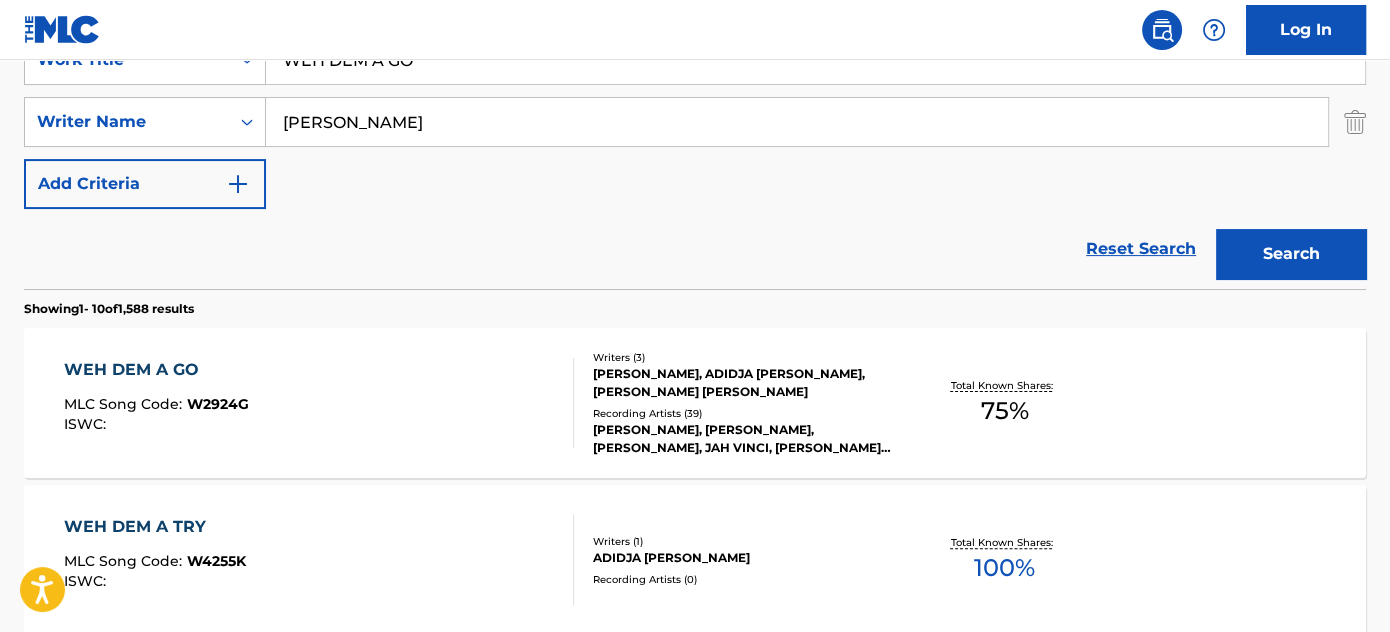 scroll, scrollTop: 482, scrollLeft: 0, axis: vertical 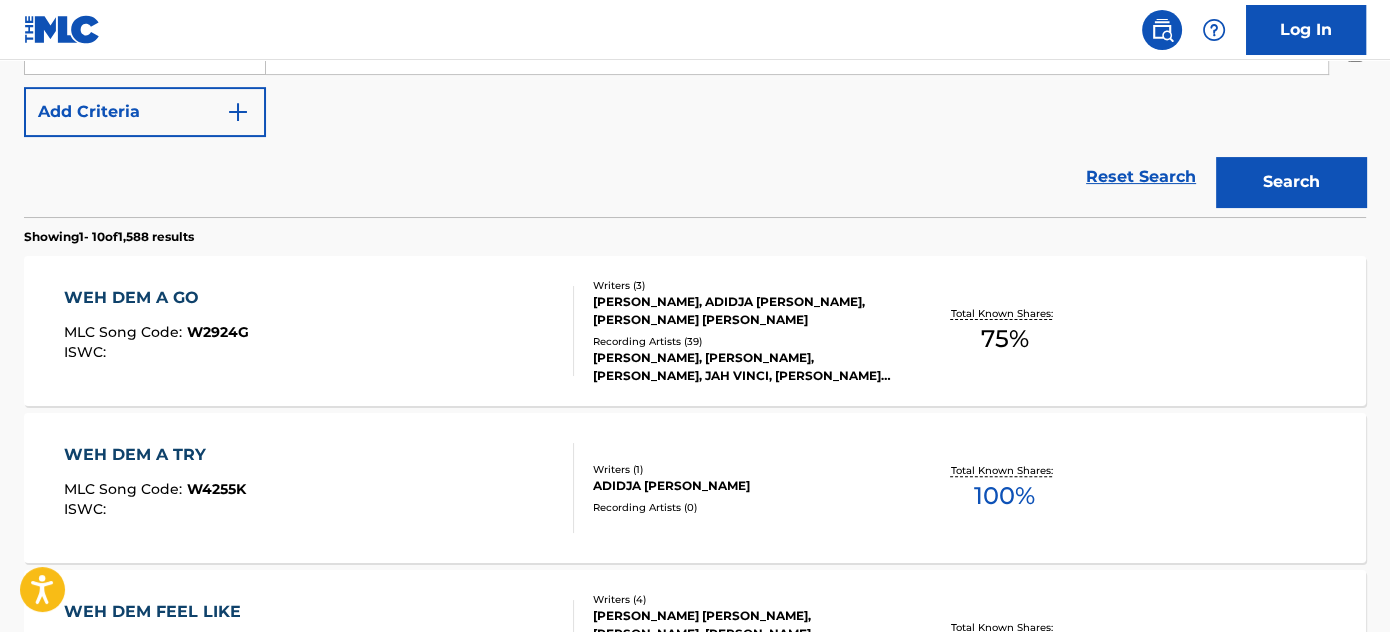 click on "WEH DEM A GO MLC Song Code : W2924G ISWC :" at bounding box center (319, 331) 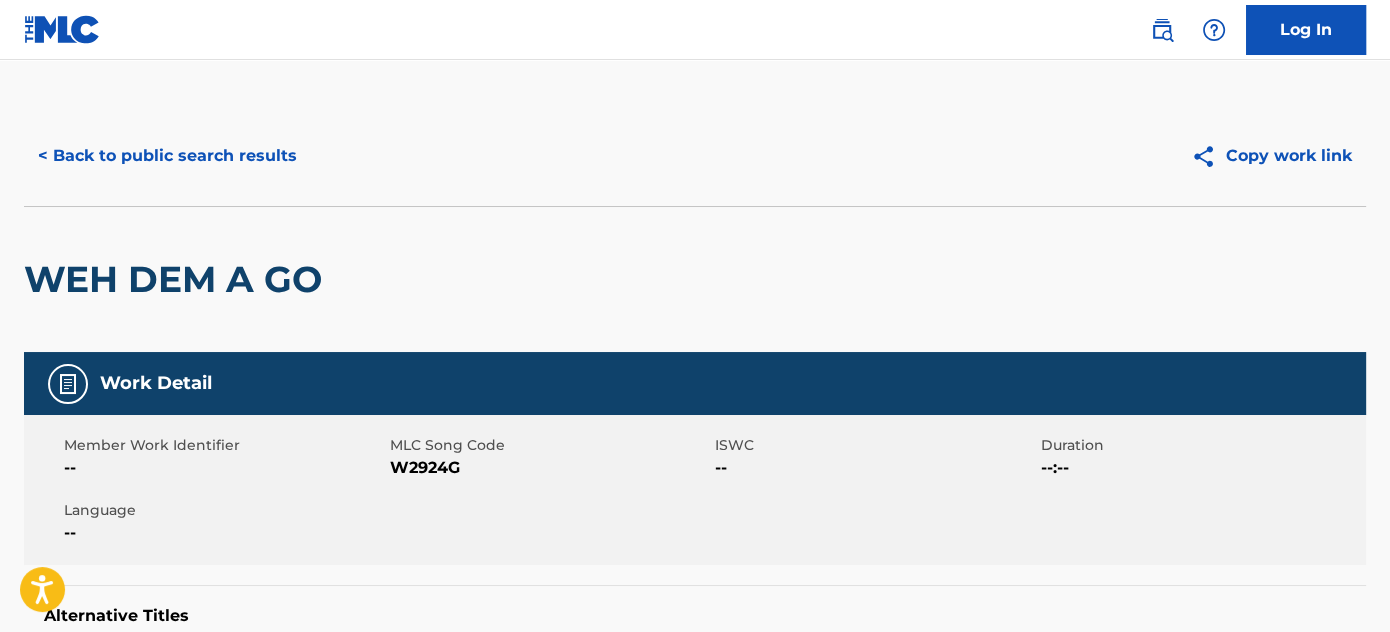 scroll, scrollTop: 0, scrollLeft: 0, axis: both 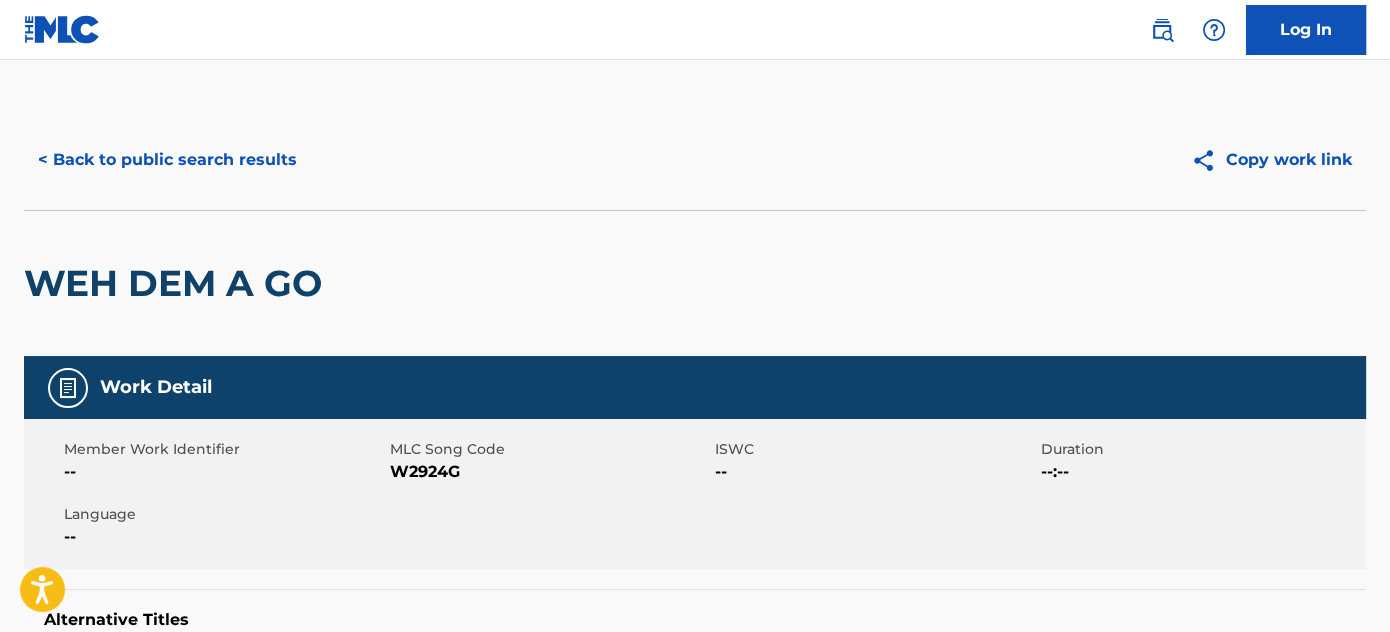 click on "< Back to public search results" at bounding box center [167, 160] 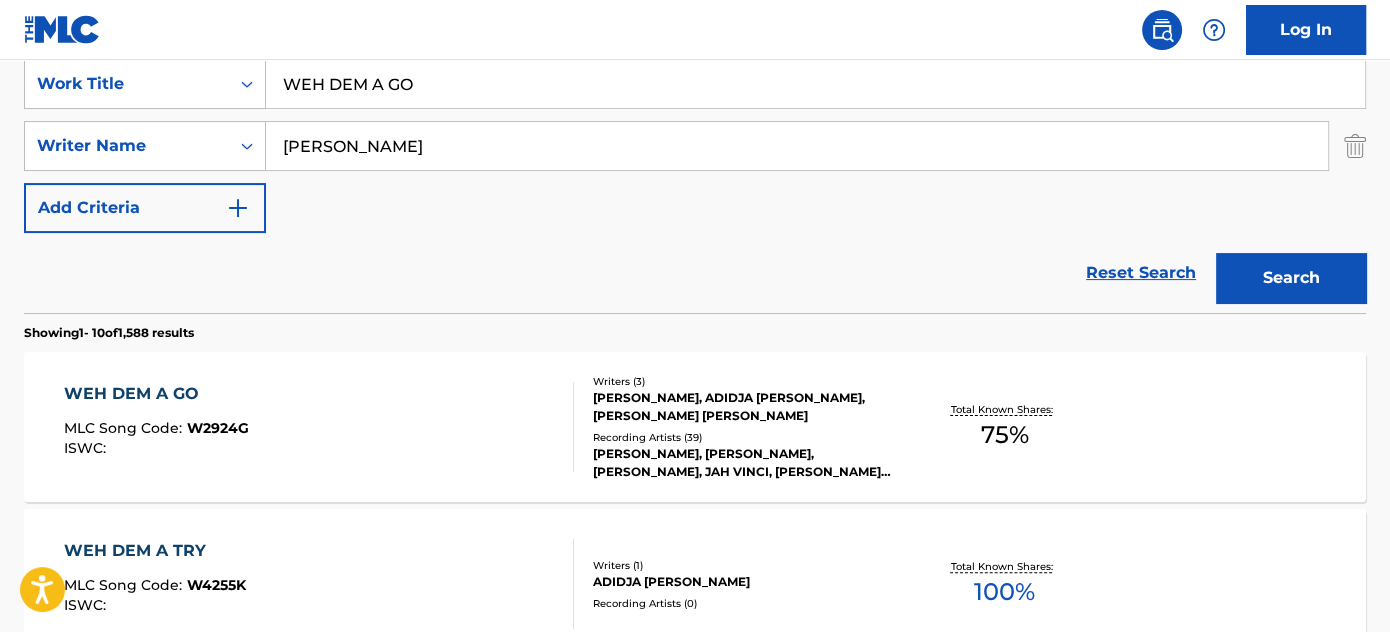 scroll, scrollTop: 324, scrollLeft: 0, axis: vertical 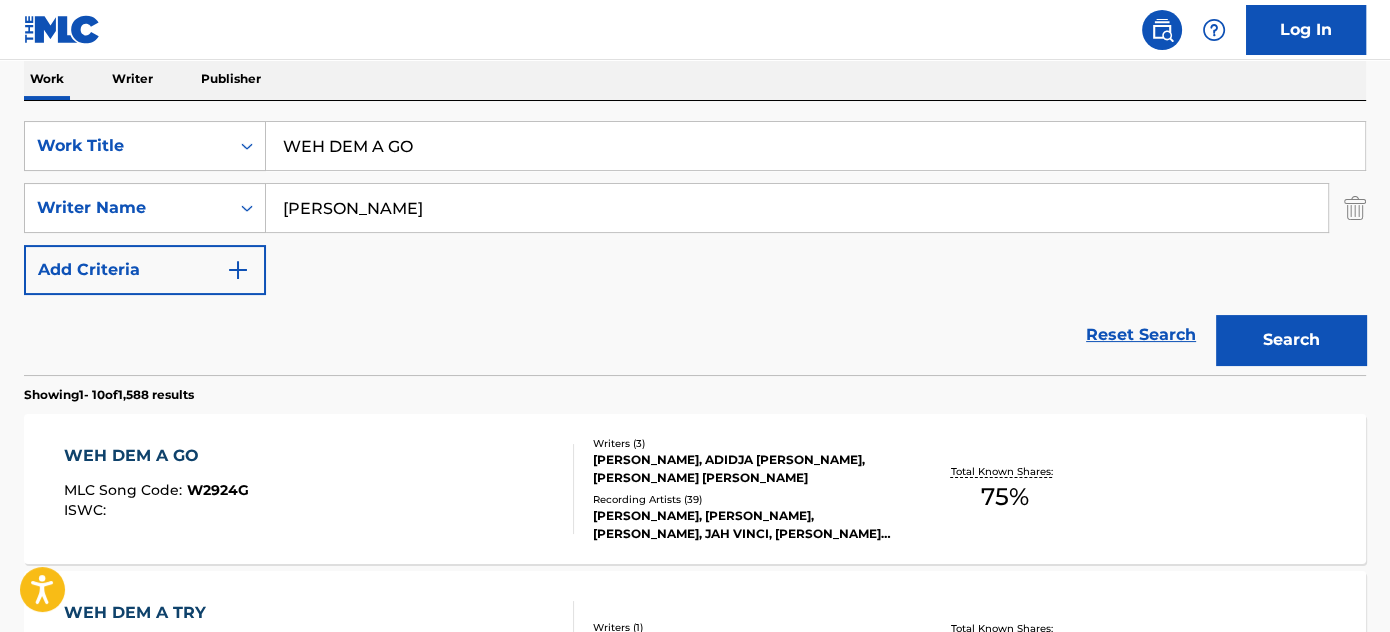 click on "[PERSON_NAME]" at bounding box center [797, 208] 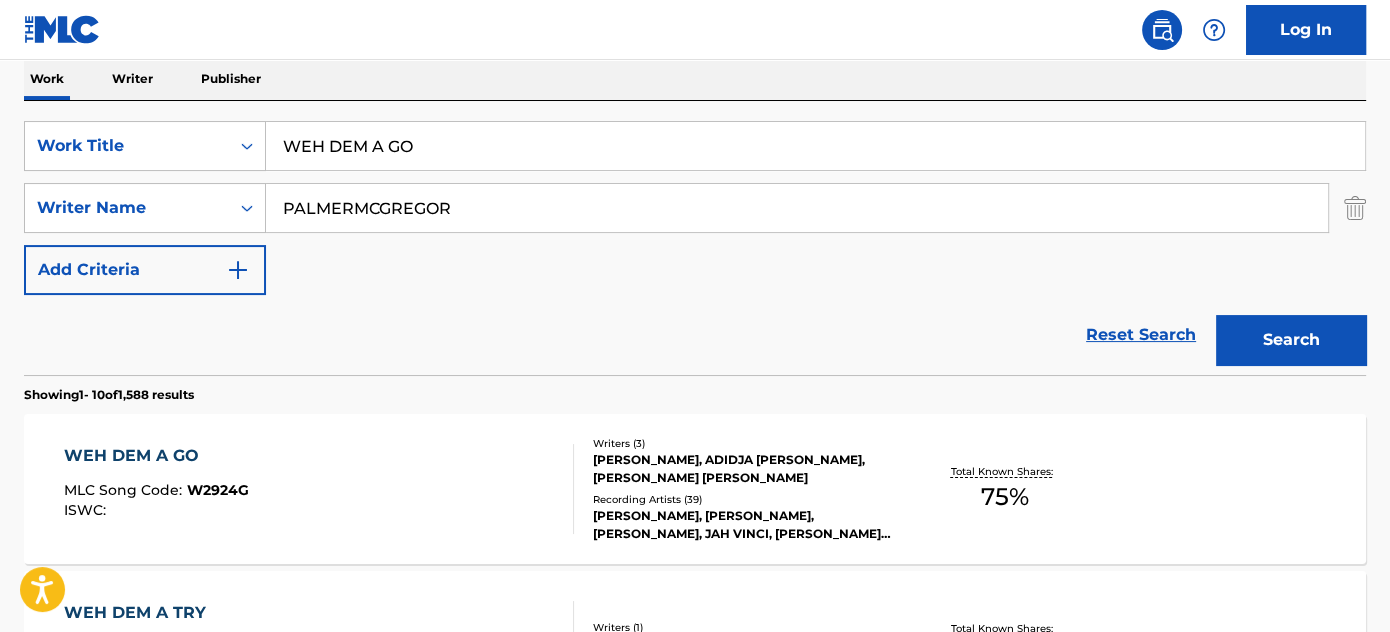 paste 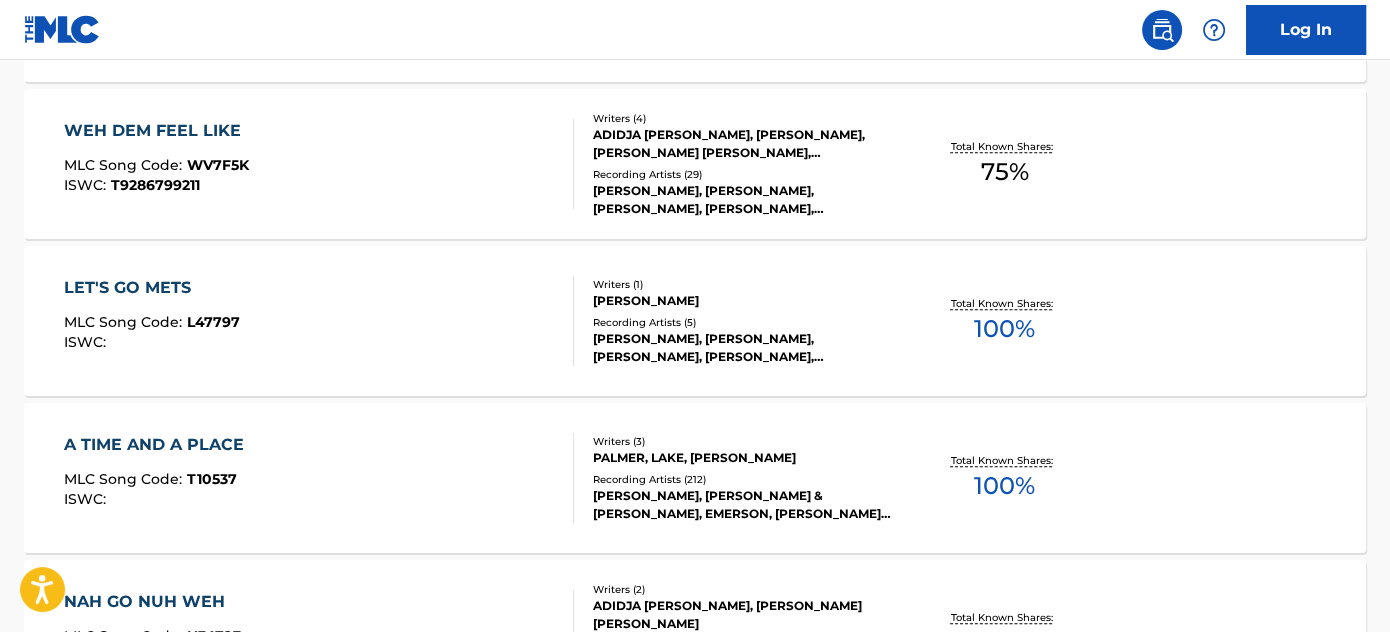 scroll, scrollTop: 1059, scrollLeft: 0, axis: vertical 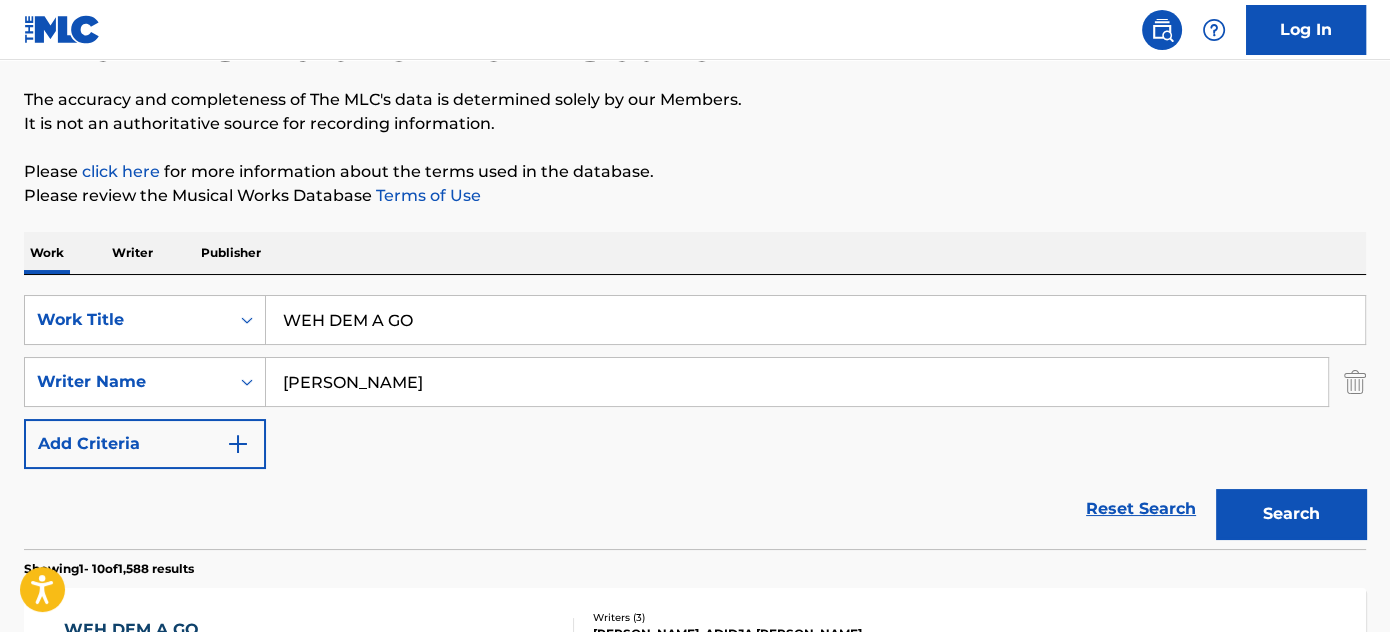 drag, startPoint x: 403, startPoint y: 380, endPoint x: 0, endPoint y: 367, distance: 403.20963 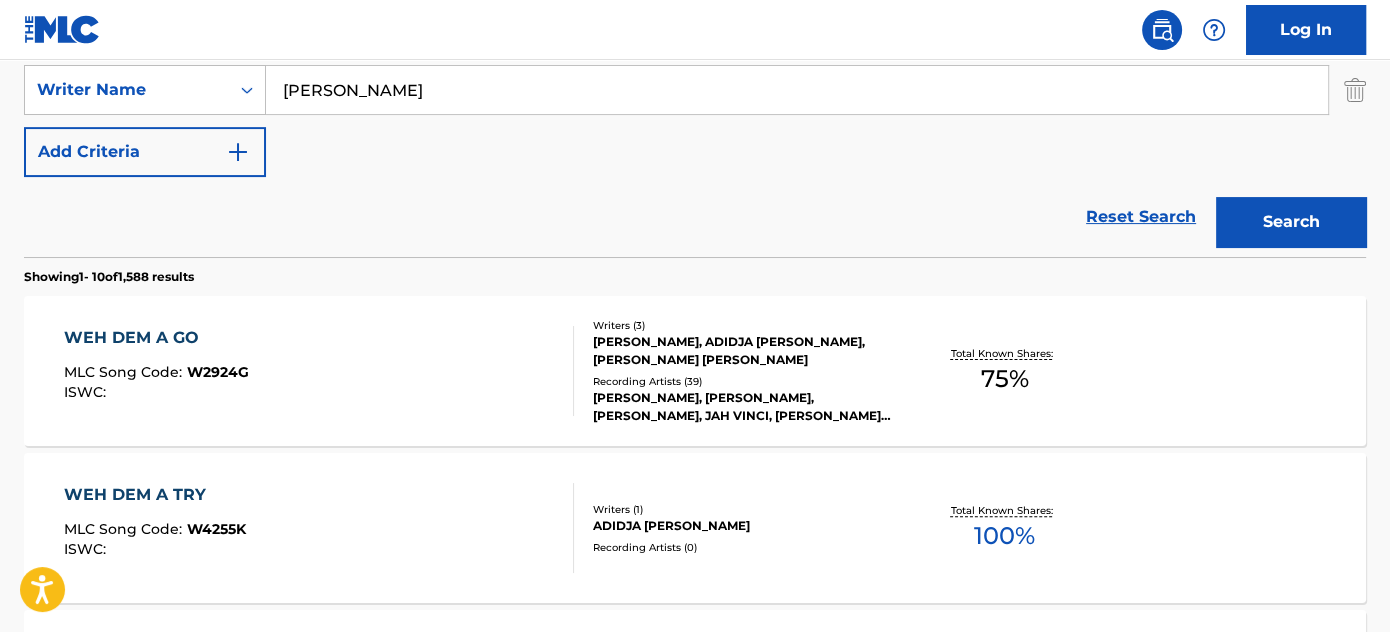 scroll, scrollTop: 514, scrollLeft: 0, axis: vertical 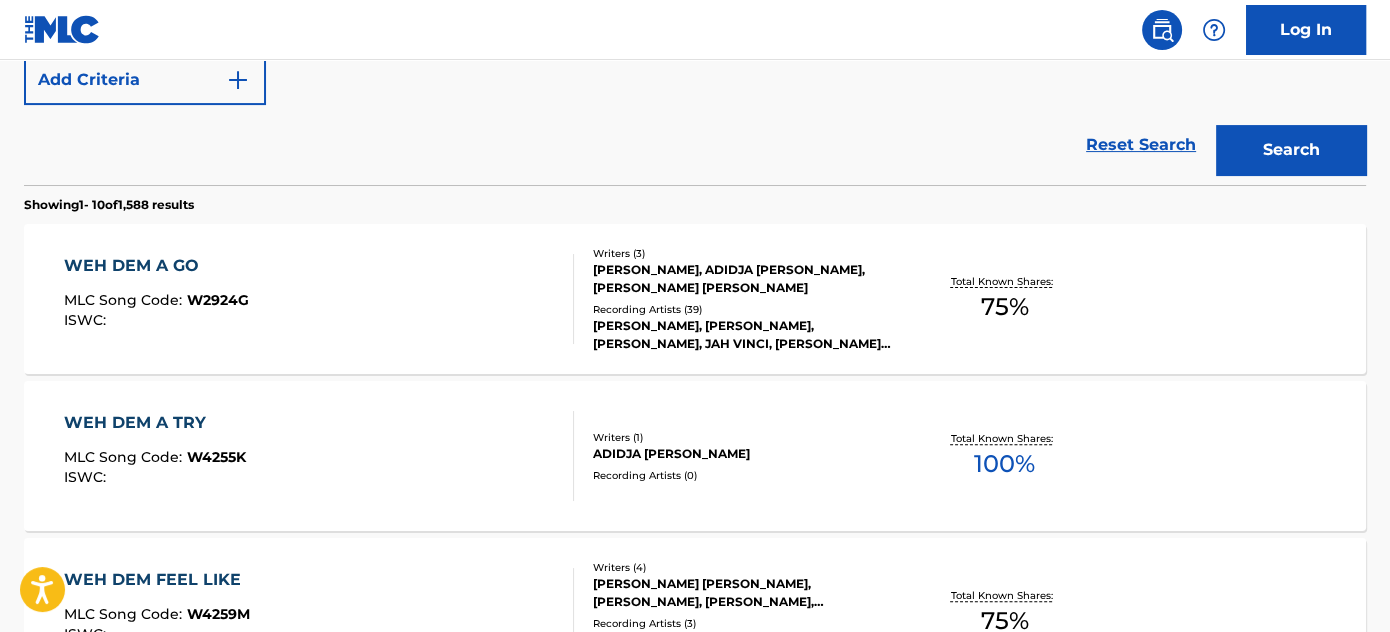 click on "WEH DEM A GO MLC Song Code : W2924G ISWC :" at bounding box center (319, 299) 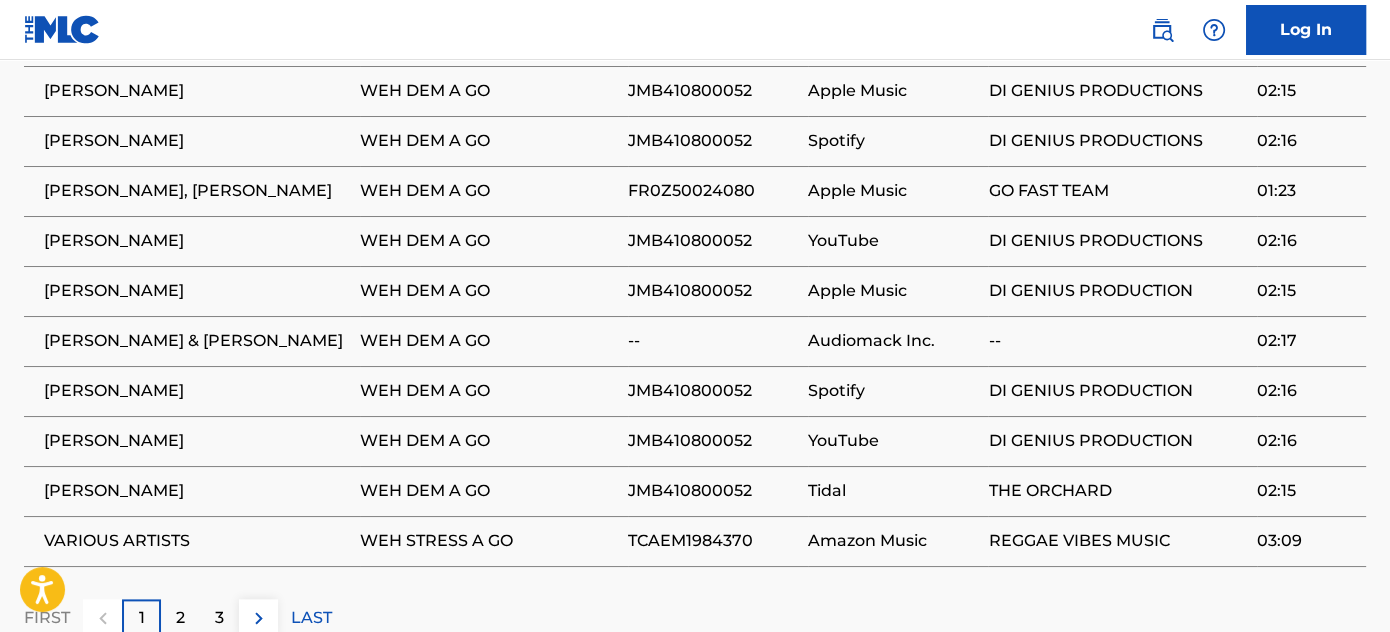 scroll, scrollTop: 2432, scrollLeft: 0, axis: vertical 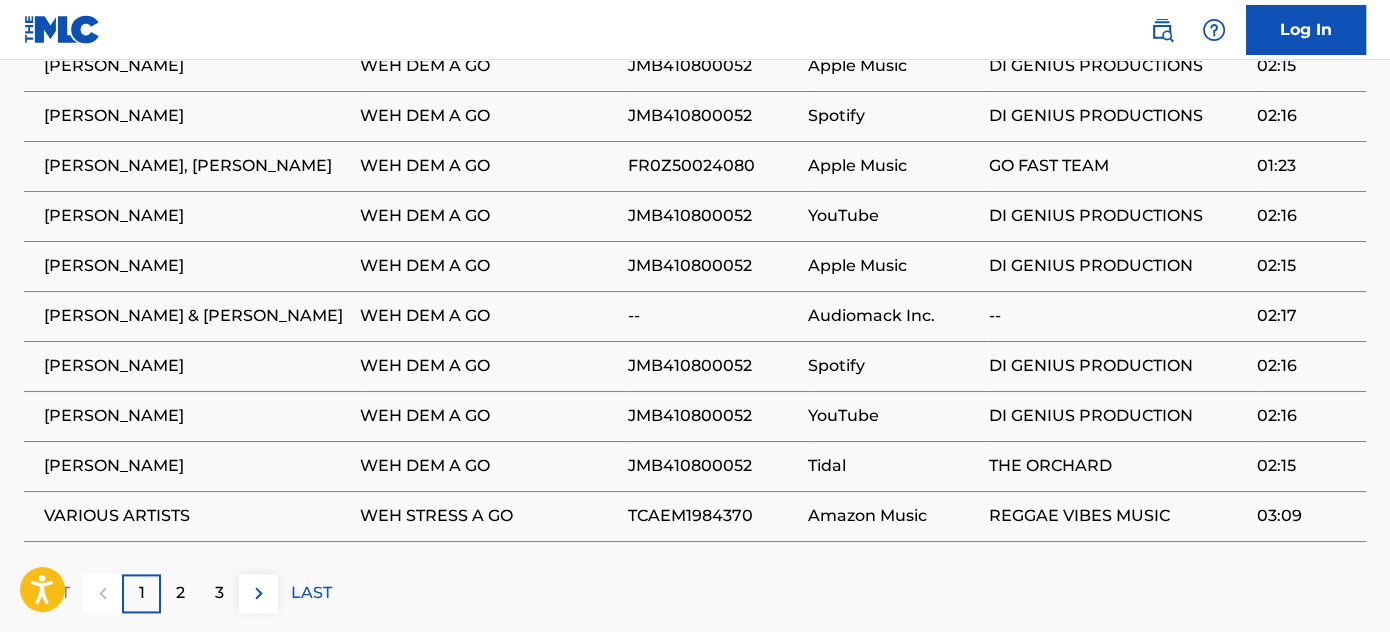 click on "2" at bounding box center (180, 593) 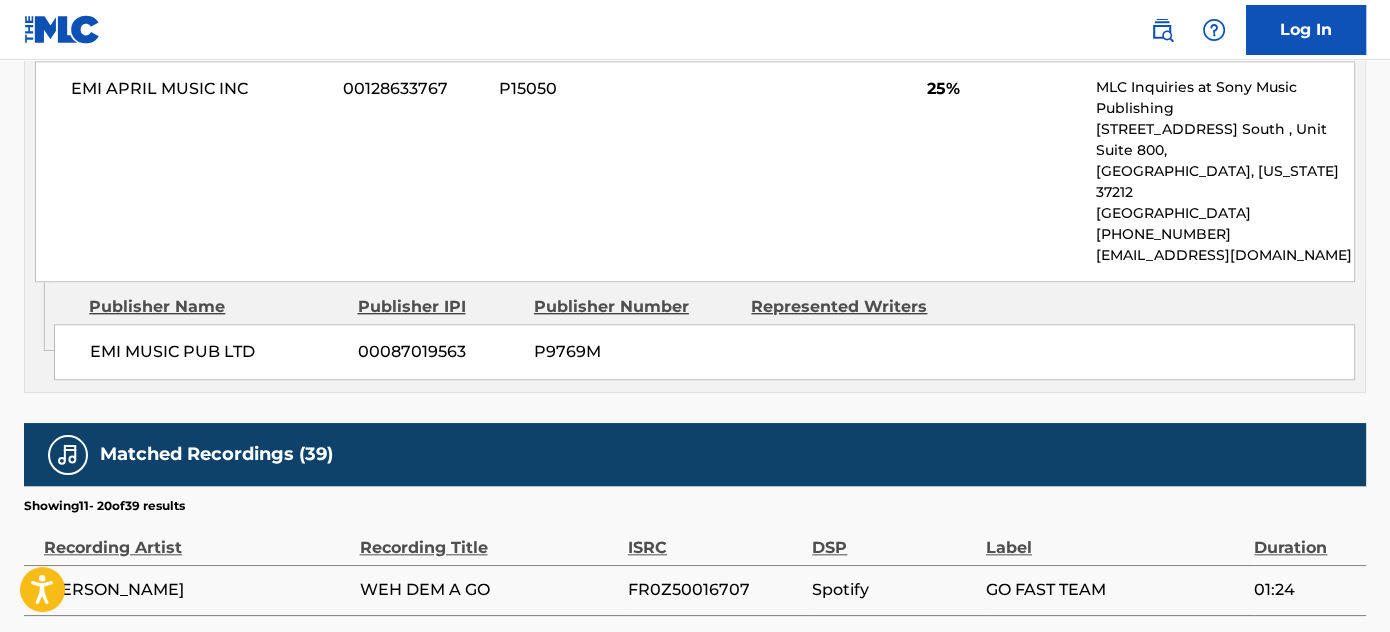 scroll, scrollTop: 2432, scrollLeft: 0, axis: vertical 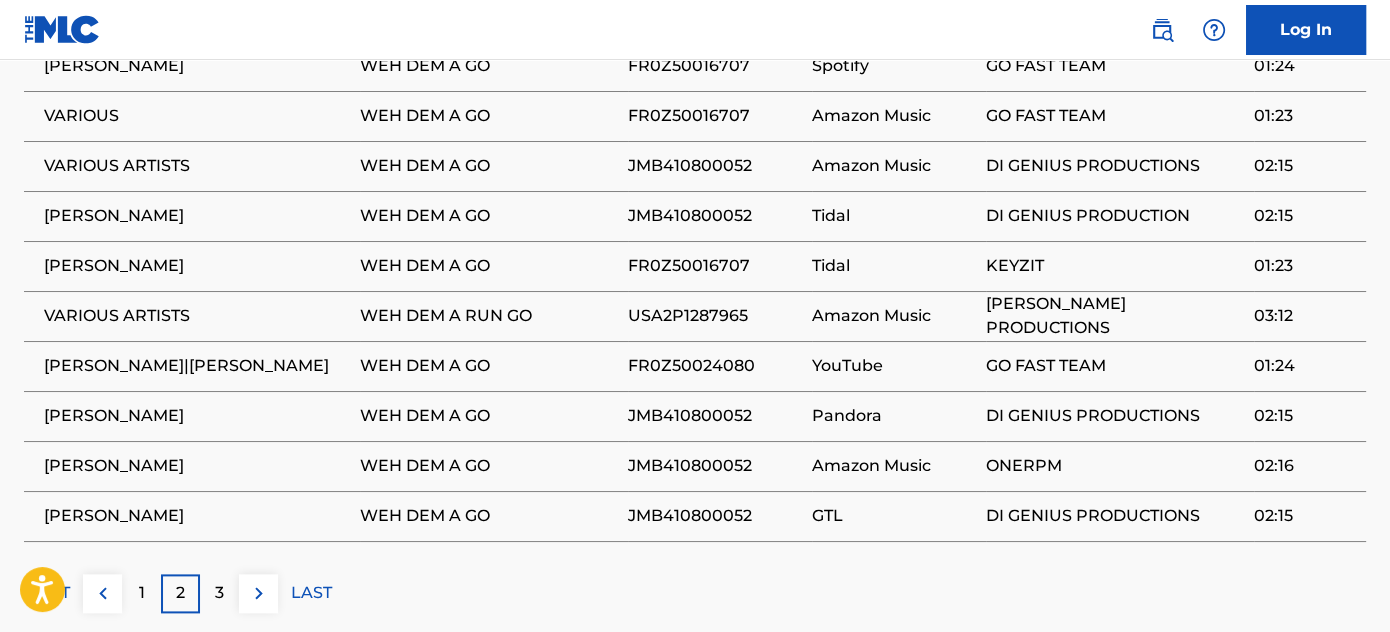 click on "3" at bounding box center (219, 593) 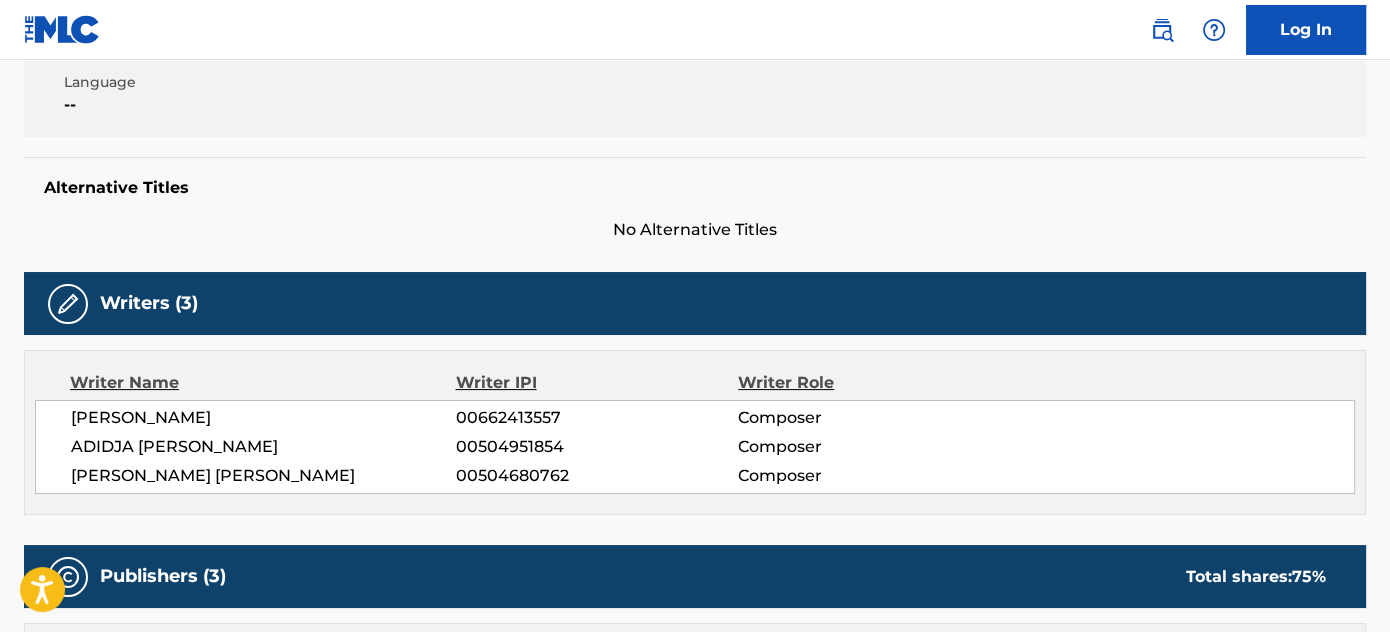 scroll, scrollTop: 0, scrollLeft: 0, axis: both 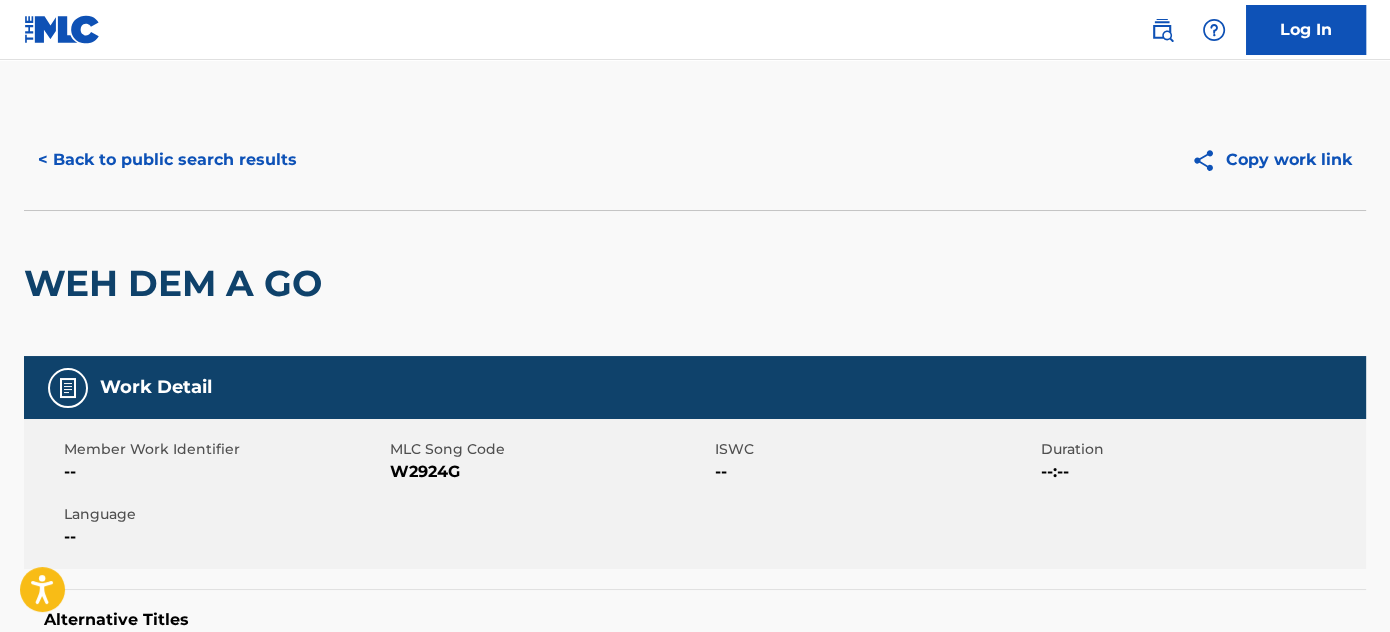 click on "< Back to public search results" at bounding box center (167, 160) 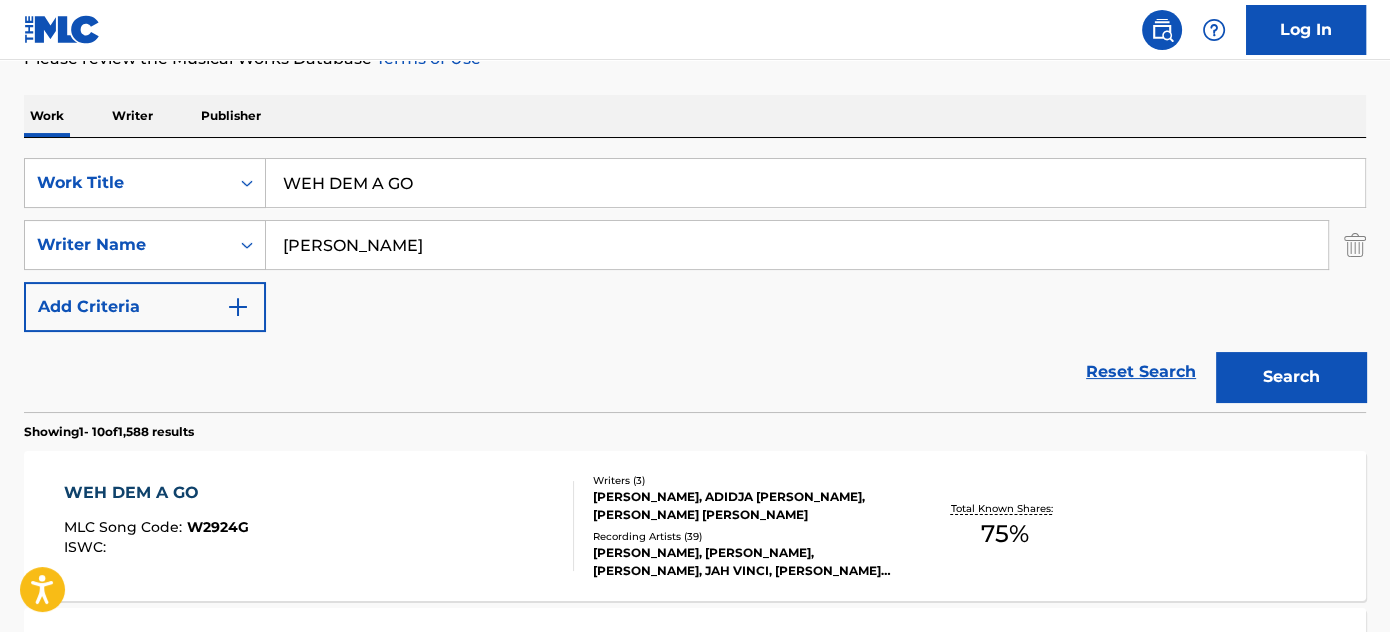 scroll, scrollTop: 264, scrollLeft: 0, axis: vertical 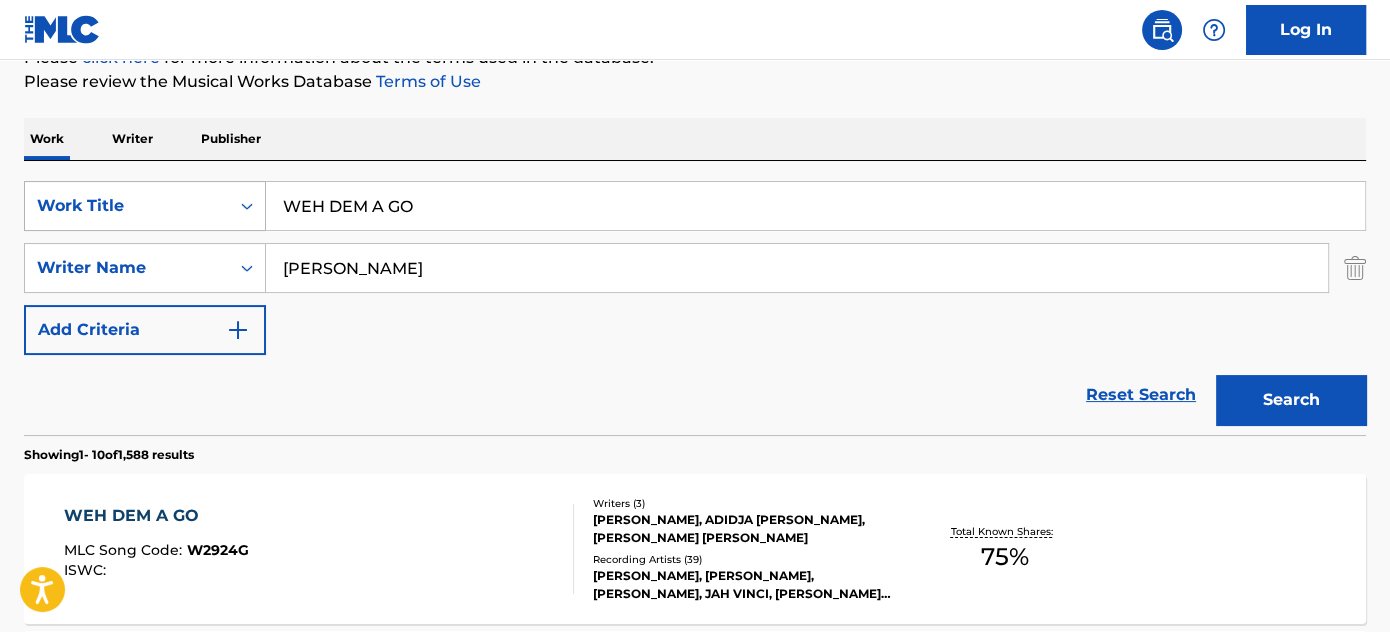 drag, startPoint x: 445, startPoint y: 204, endPoint x: 213, endPoint y: 184, distance: 232.86047 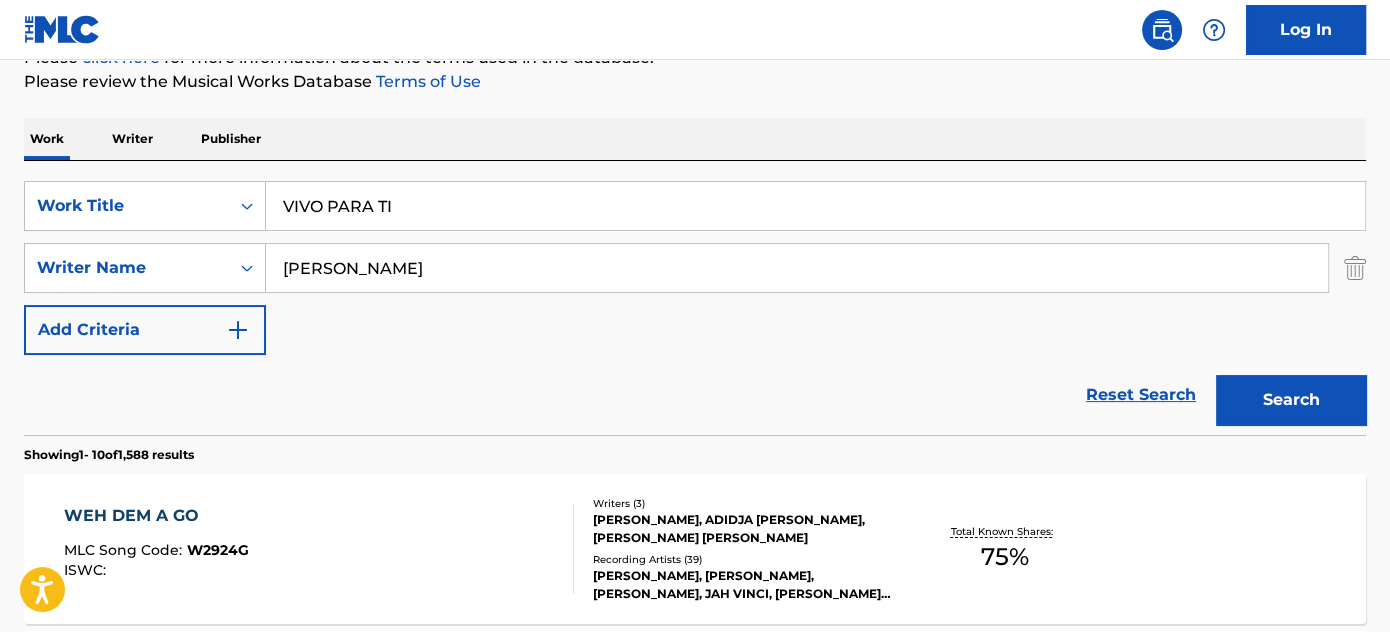 type on "VIVO PARA TI" 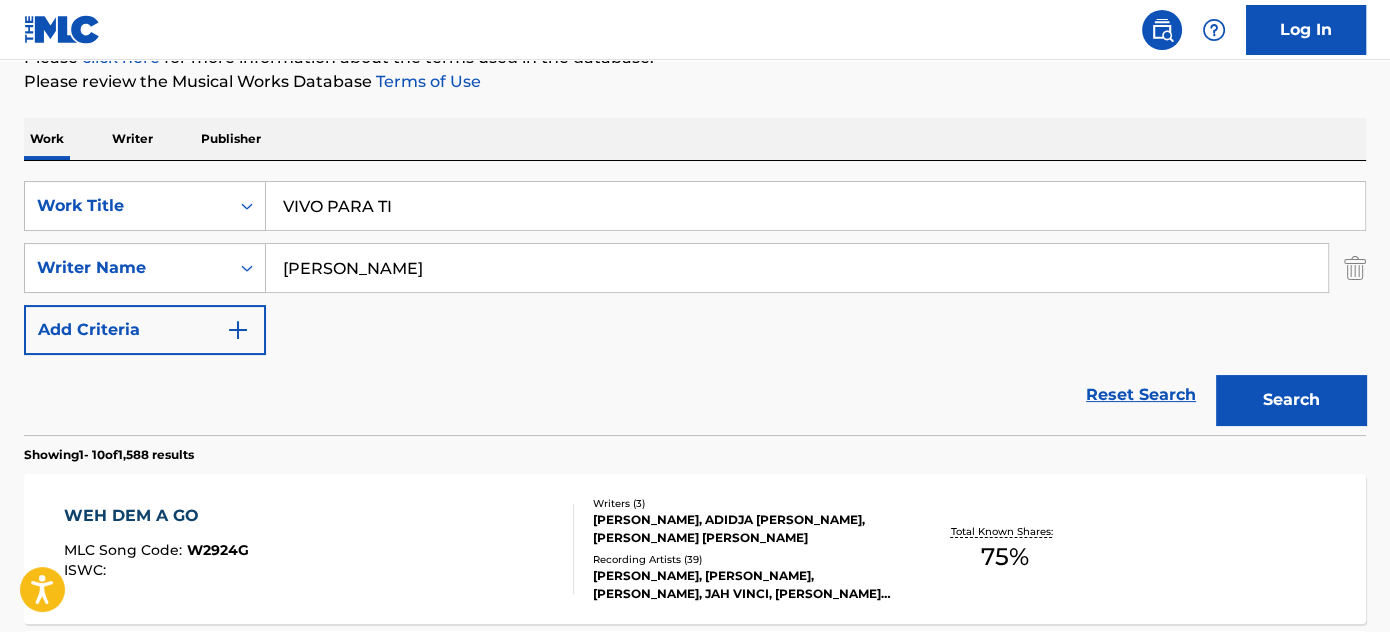 click on "Reset Search Search" at bounding box center [695, 395] 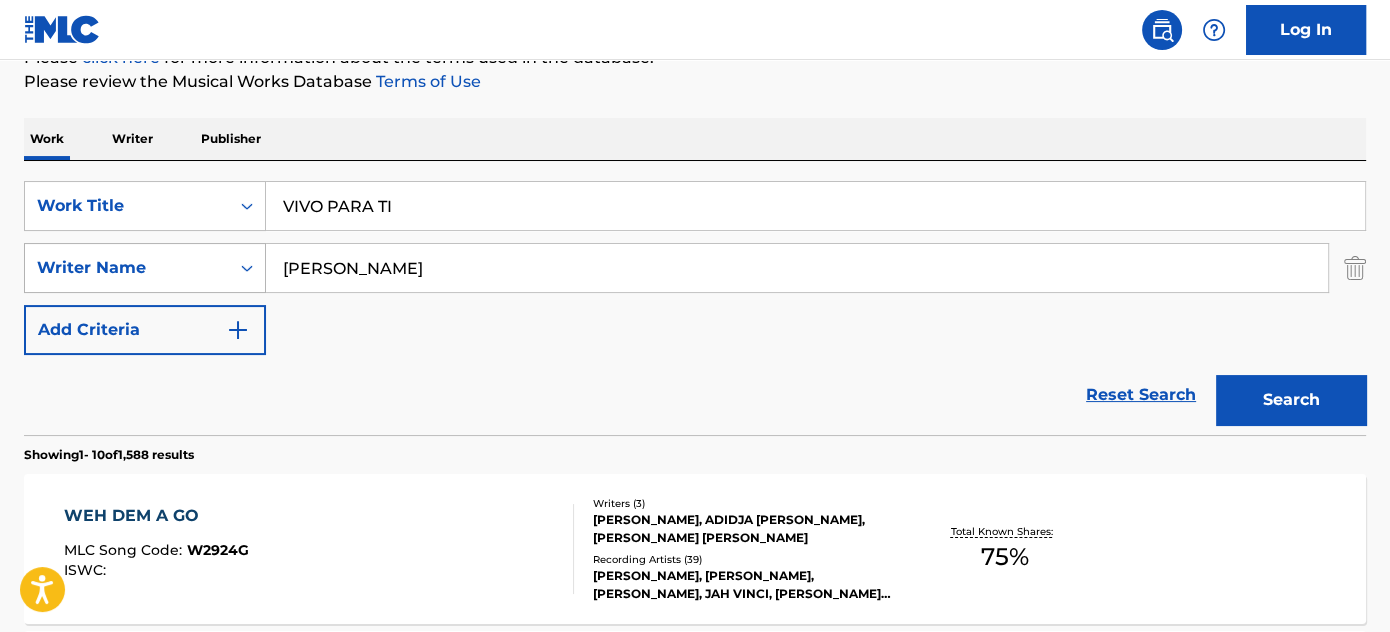 drag, startPoint x: 363, startPoint y: 274, endPoint x: 24, endPoint y: 270, distance: 339.0236 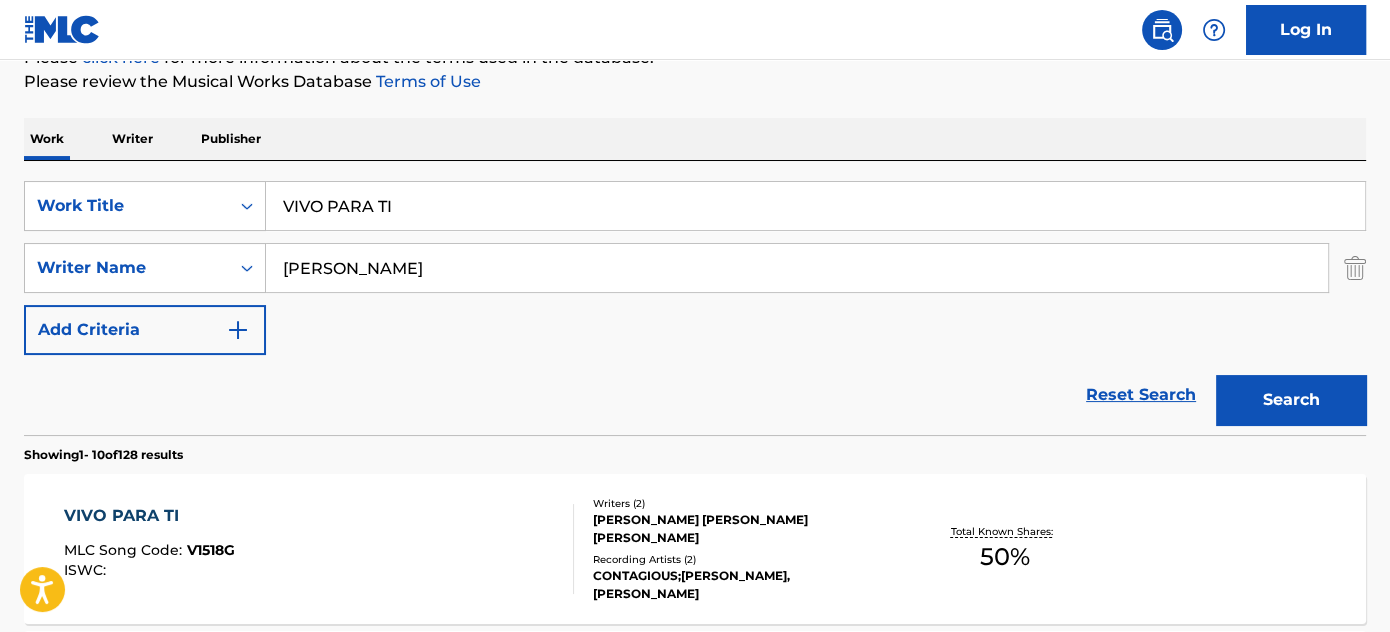 click on "VIVO PARA TI MLC Song Code : V1518G ISWC :" at bounding box center [319, 549] 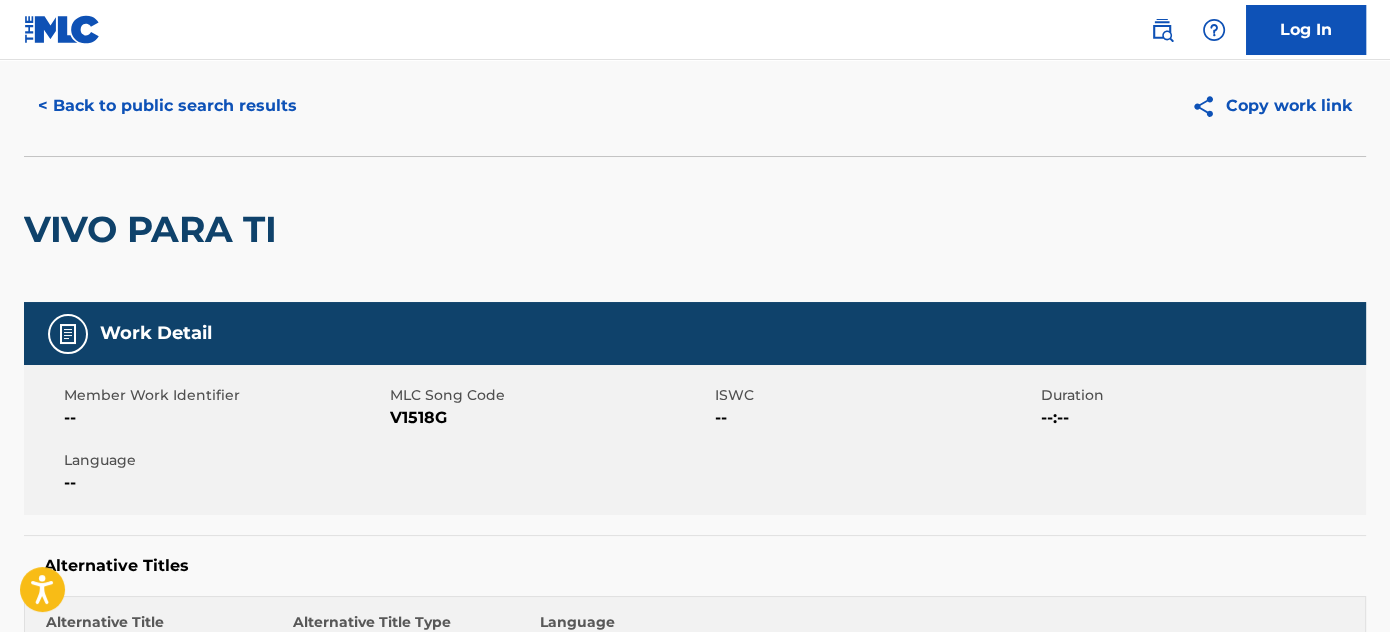 scroll, scrollTop: 0, scrollLeft: 0, axis: both 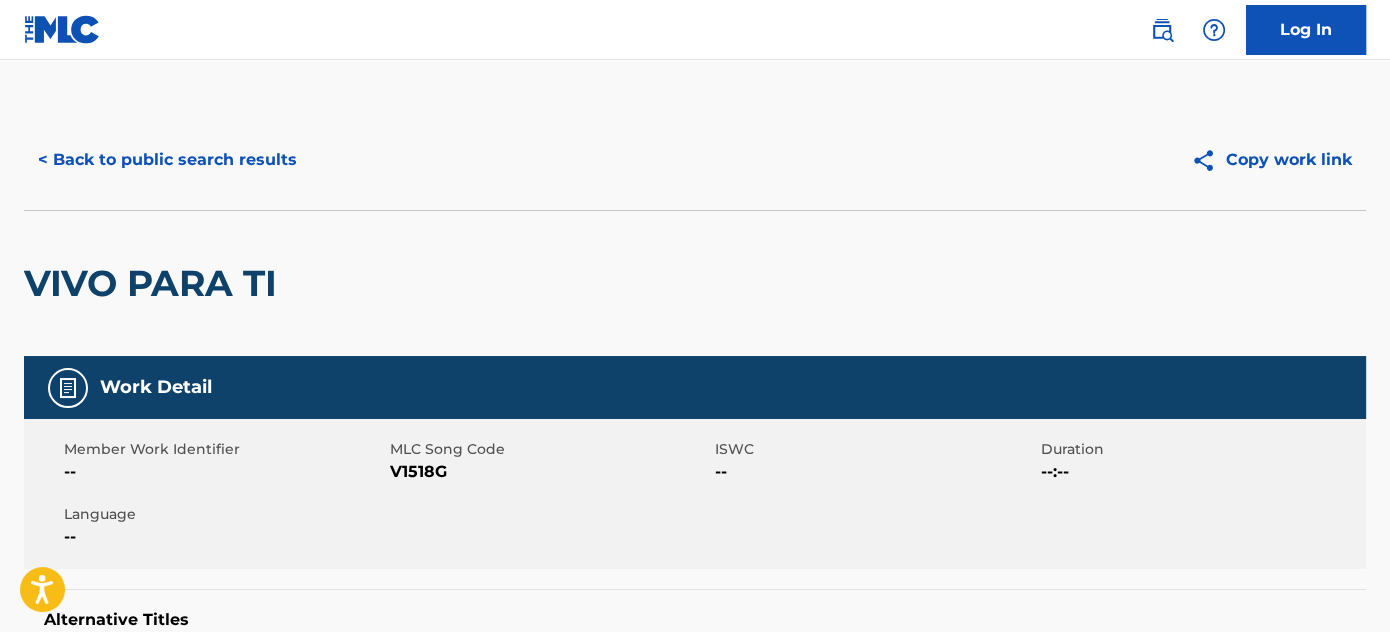 click on "< Back to public search results" at bounding box center [167, 160] 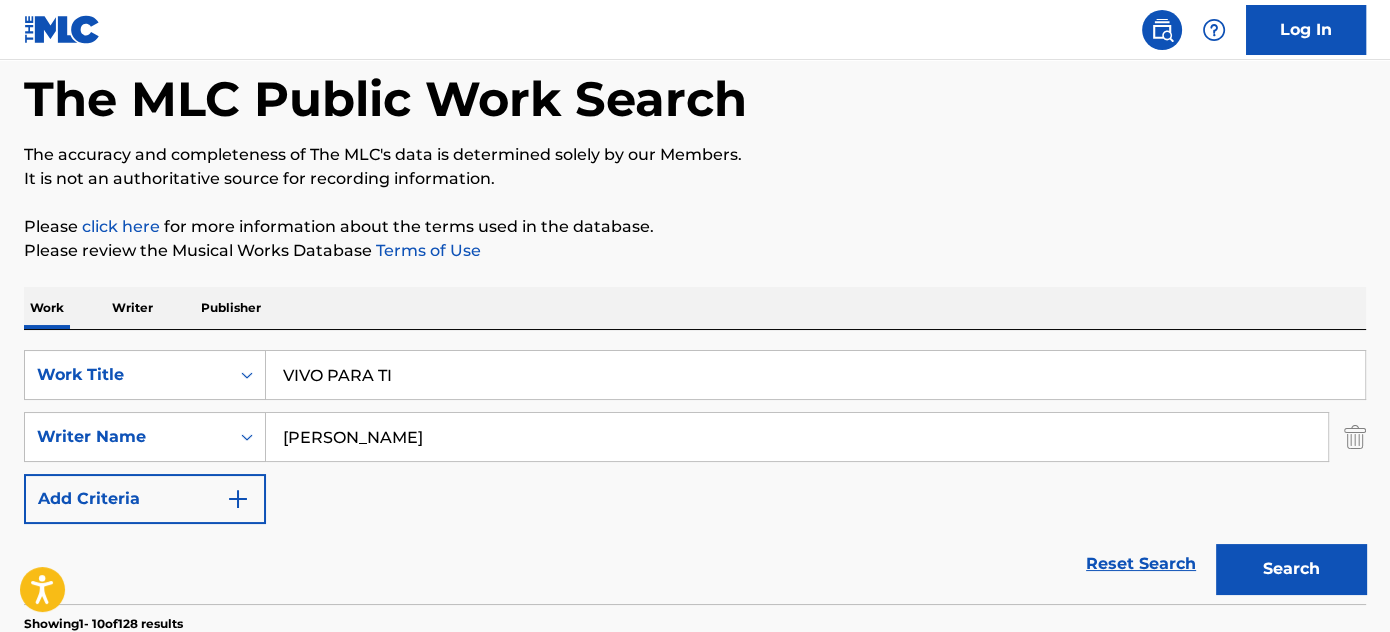 scroll, scrollTop: 82, scrollLeft: 0, axis: vertical 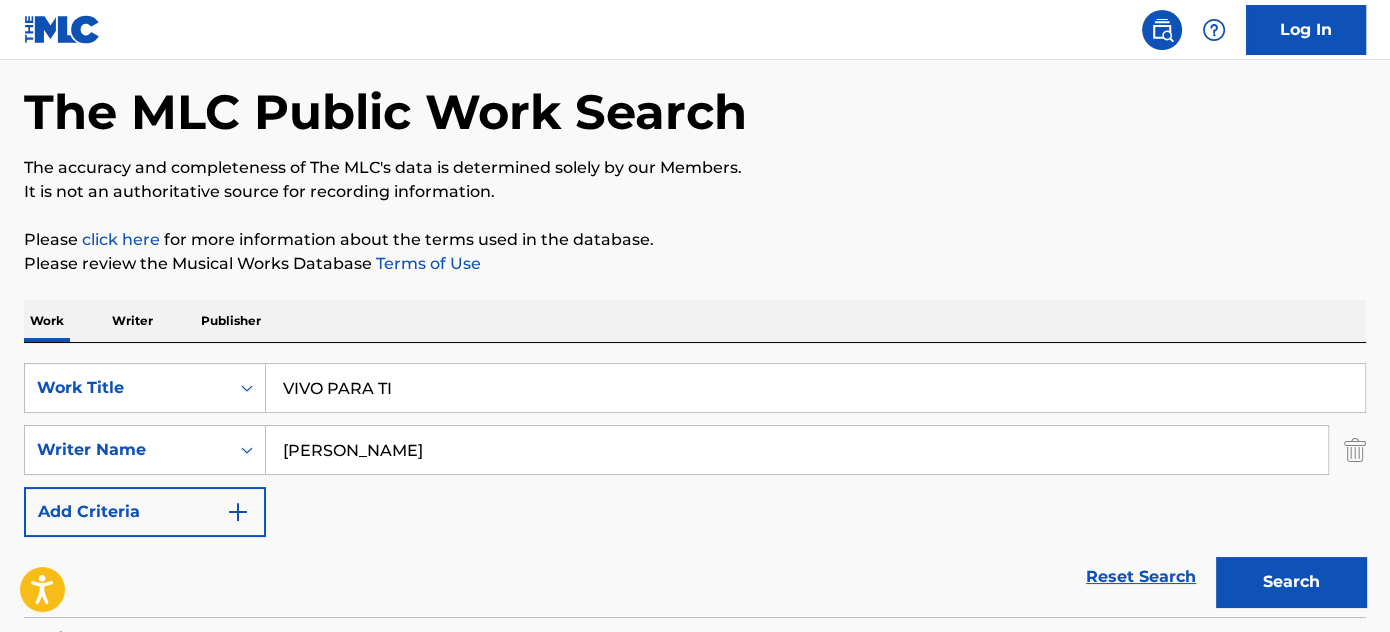 drag, startPoint x: 496, startPoint y: 437, endPoint x: 0, endPoint y: 482, distance: 498.03714 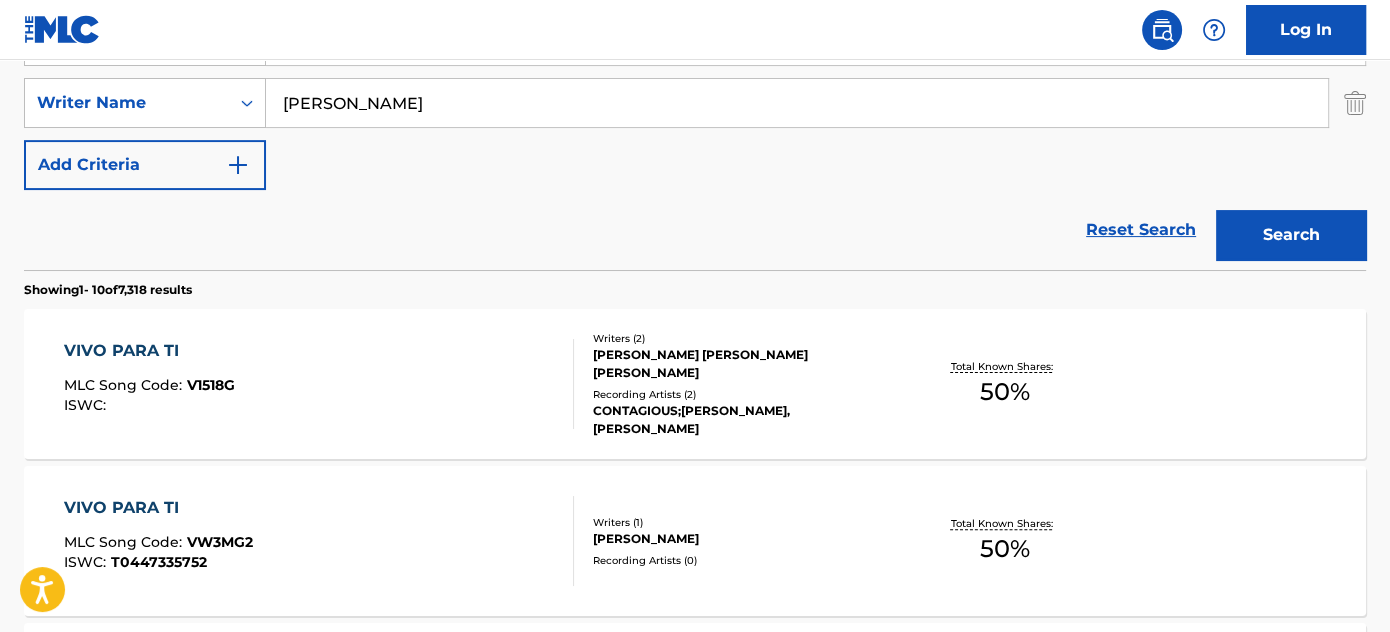 scroll, scrollTop: 482, scrollLeft: 0, axis: vertical 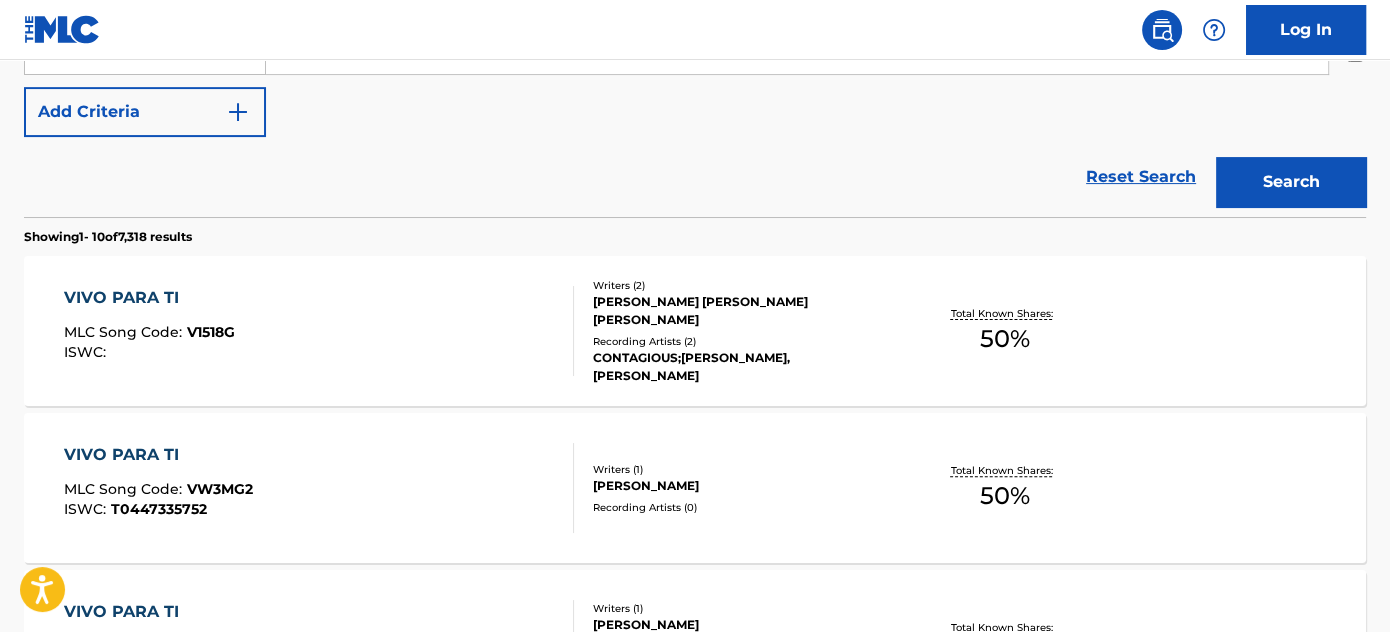 click on "VIVO PARA TI MLC Song Code : V1518G ISWC :" at bounding box center (319, 331) 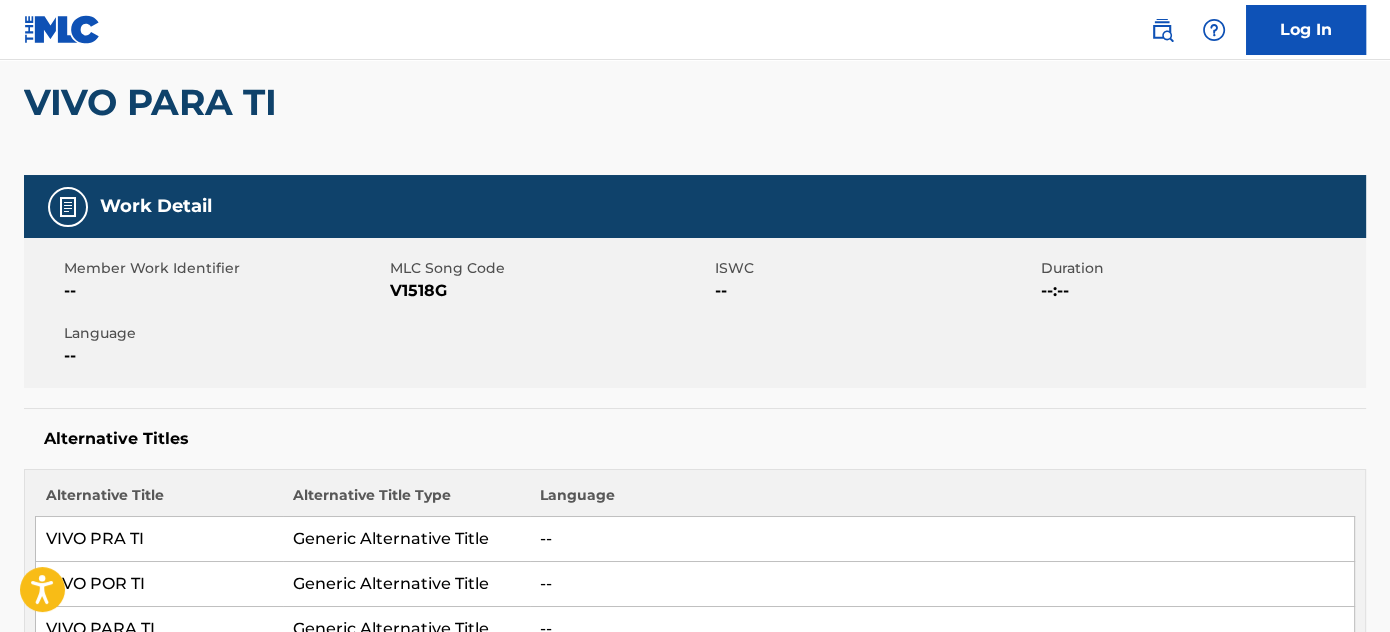 scroll, scrollTop: 0, scrollLeft: 0, axis: both 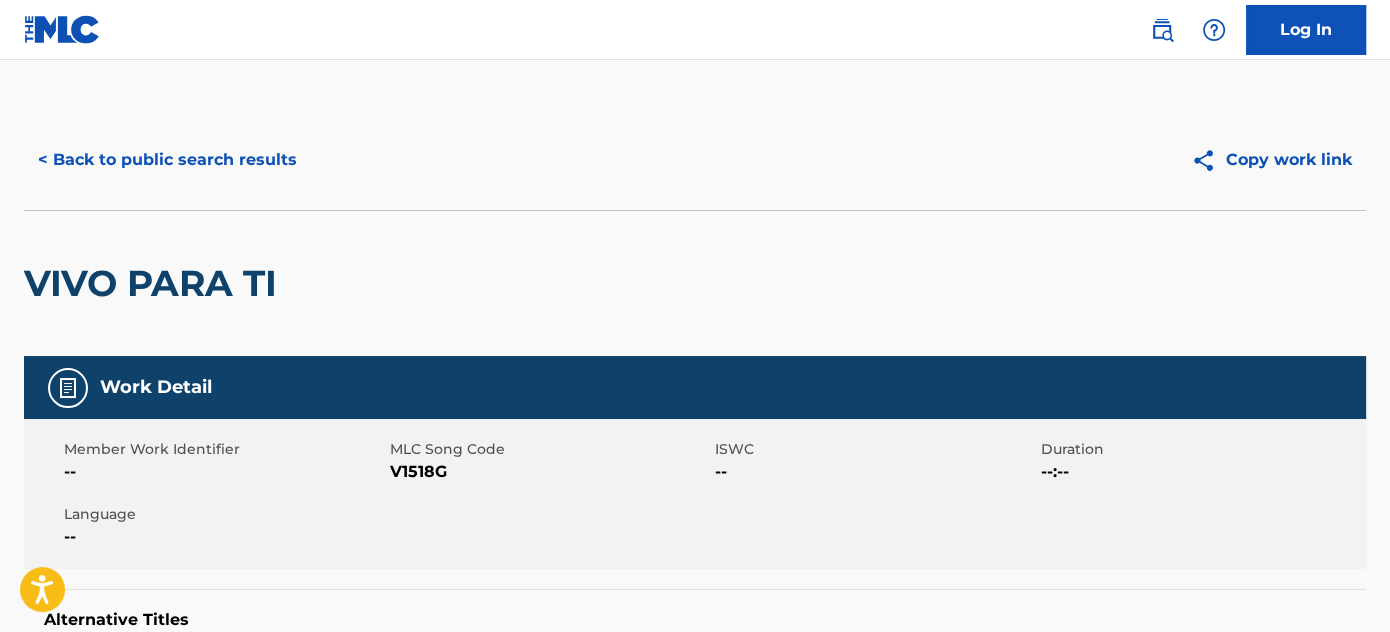 click on "< Back to public search results Copy work link" at bounding box center (695, 160) 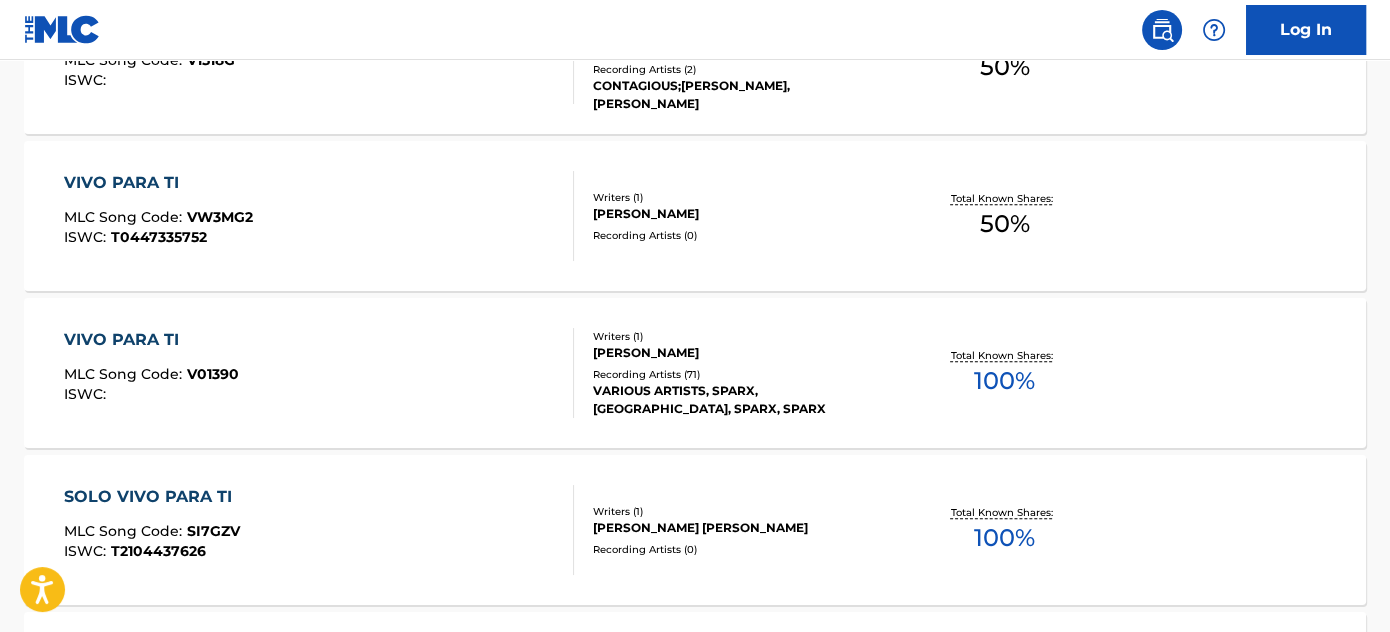 scroll, scrollTop: 869, scrollLeft: 0, axis: vertical 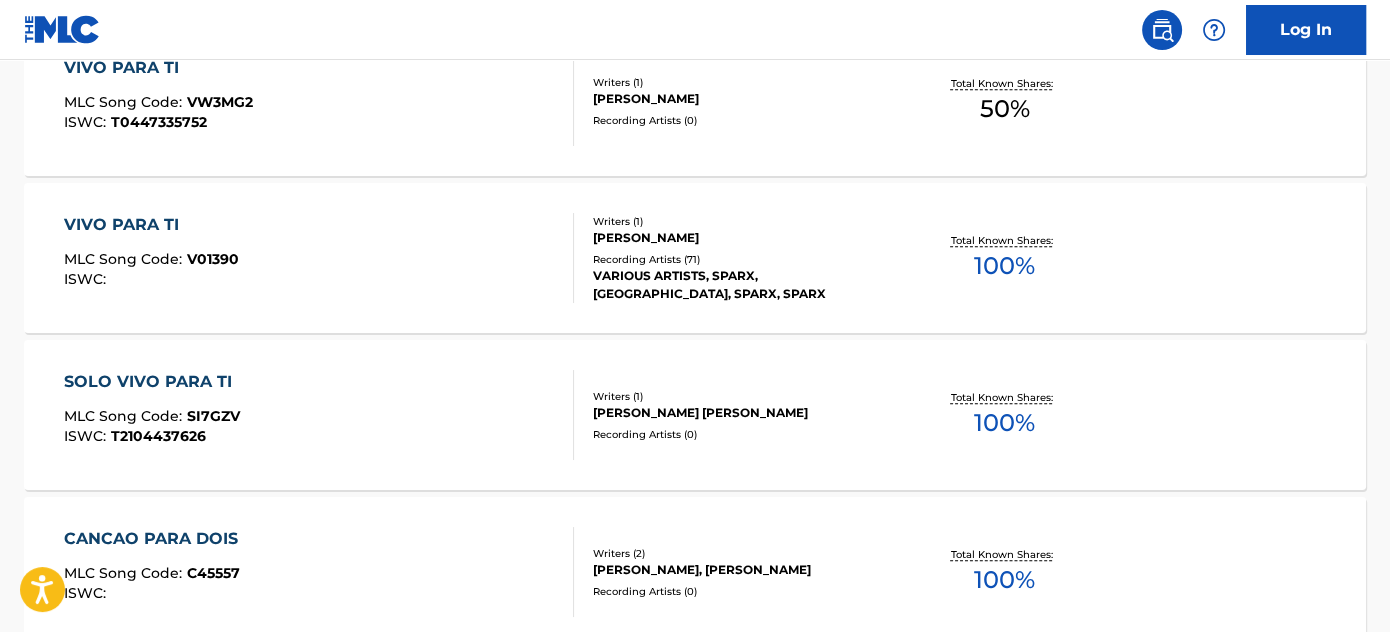 click on "VIVO PARA TI MLC Song Code : V01390 ISWC :" at bounding box center [319, 258] 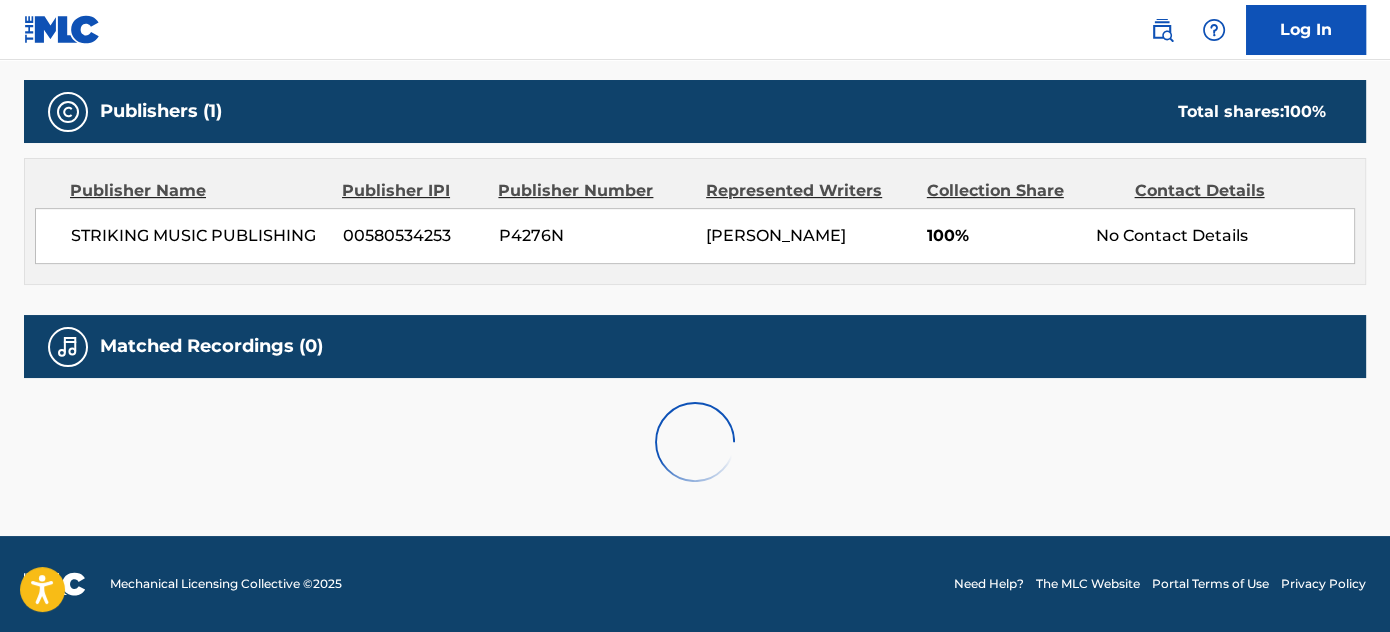 scroll, scrollTop: 0, scrollLeft: 0, axis: both 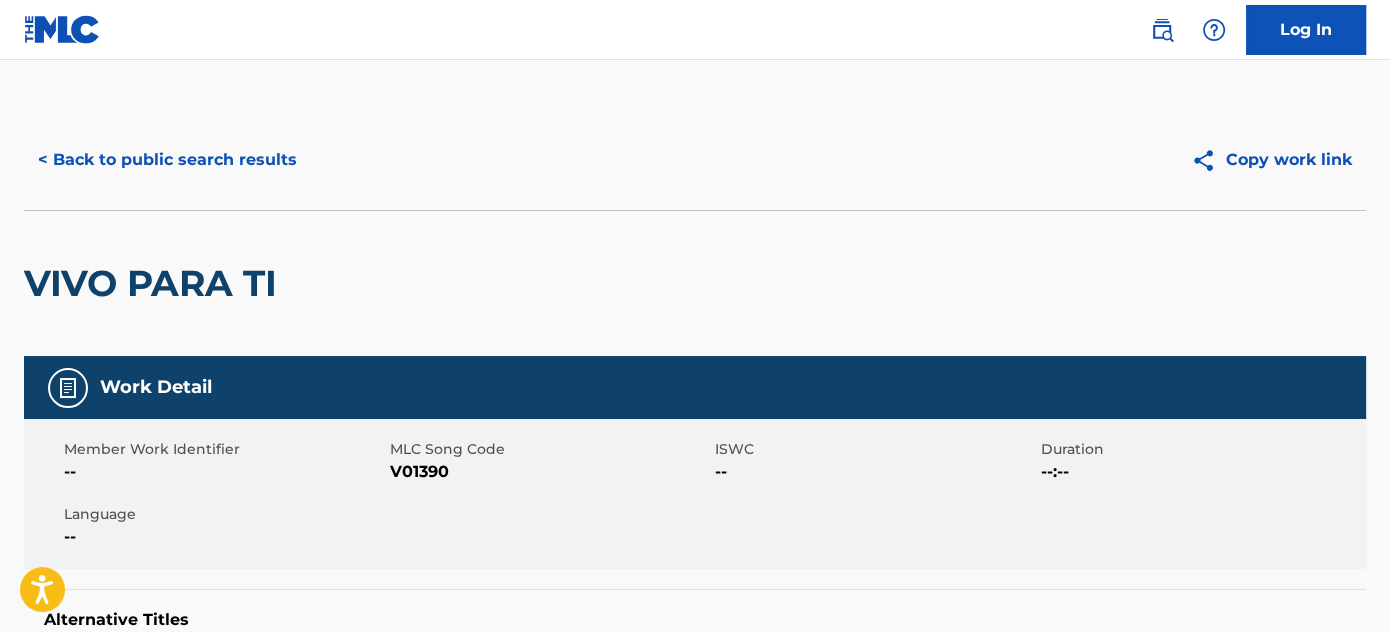 click on "< Back to public search results" at bounding box center (167, 160) 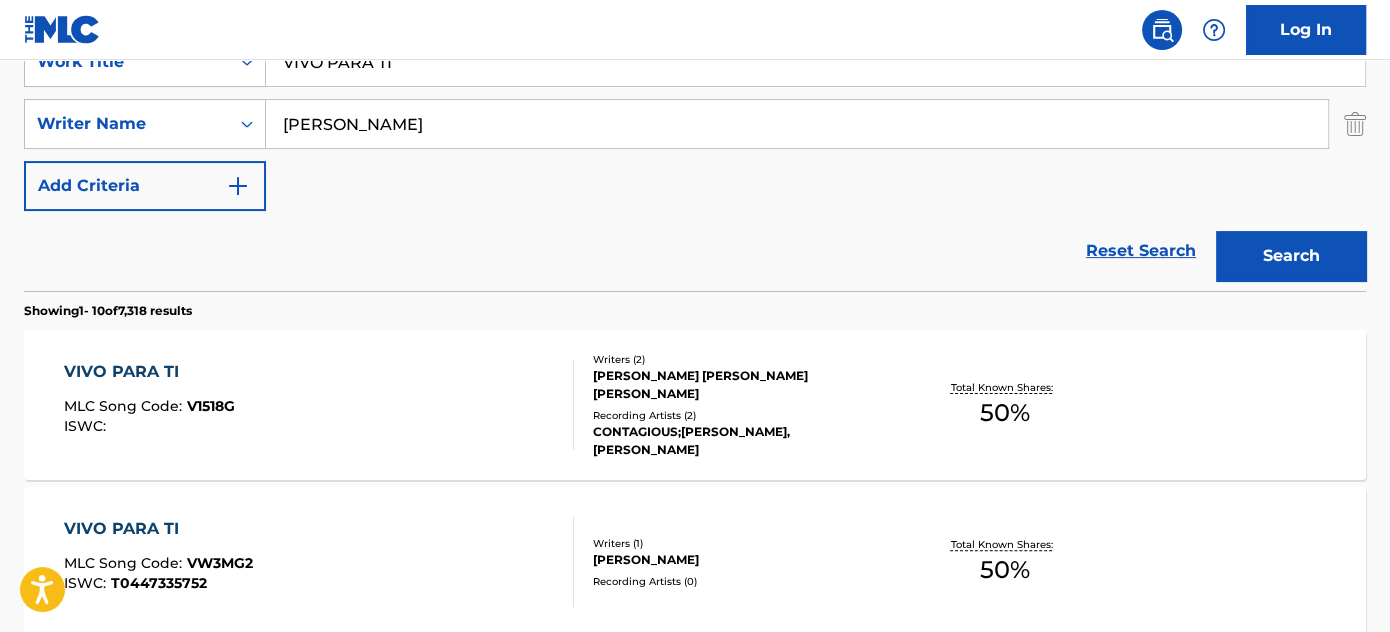 scroll, scrollTop: 256, scrollLeft: 0, axis: vertical 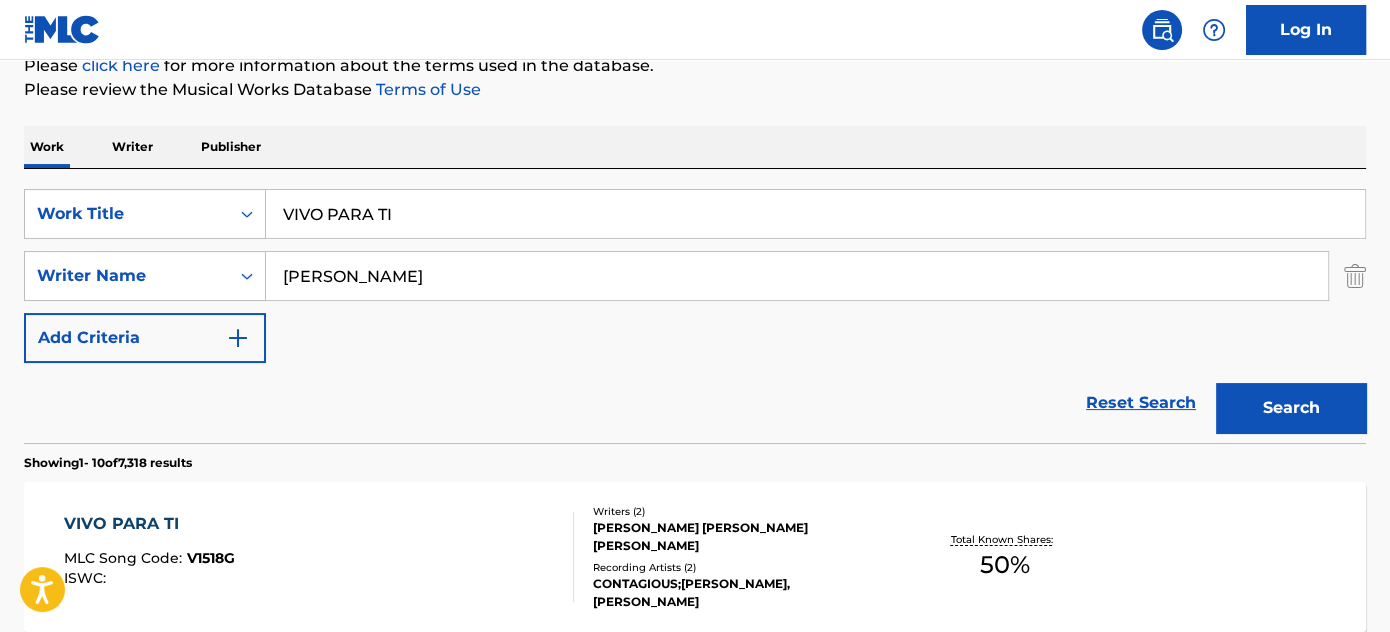 click on "The MLC Public Work Search The accuracy and completeness of The MLC's data is determined solely by our Members. It is not an authoritative source for recording information. Please   click here   for more information about the terms used in the database. Please review the Musical Works Database   Terms of Use Work Writer Publisher SearchWithCriteria7cb95d40-42c3-4341-8ca8-3ea39f5a190f Work Title VIVO PARA TI SearchWithCriteria48e02297-009b-496b-97e6-77b328d4a8b6 Writer Name [PERSON_NAME] Add Criteria Reset Search Search Showing  1  -   10  of  7,318   results   VIVO PARA TI MLC Song Code : V1518G ISWC : Writers ( 2 ) [PERSON_NAME] [PERSON_NAME] [PERSON_NAME] Recording Artists ( 2 ) CONTAGIOUS;[PERSON_NAME], [PERSON_NAME] Total Known Shares: 50 % VIVO PARA TI MLC Song Code : VW3MG2 ISWC : T0447335752 Writers ( 1 ) [PERSON_NAME] Recording Artists ( 0 ) Total Known Shares: 50 % VIVO PARA TI MLC Song Code : V01390 ISWC : Writers ( 1 ) [PERSON_NAME] Recording Artists ( 71 ) Total Known Shares: 100 % :" at bounding box center (695, 1001) 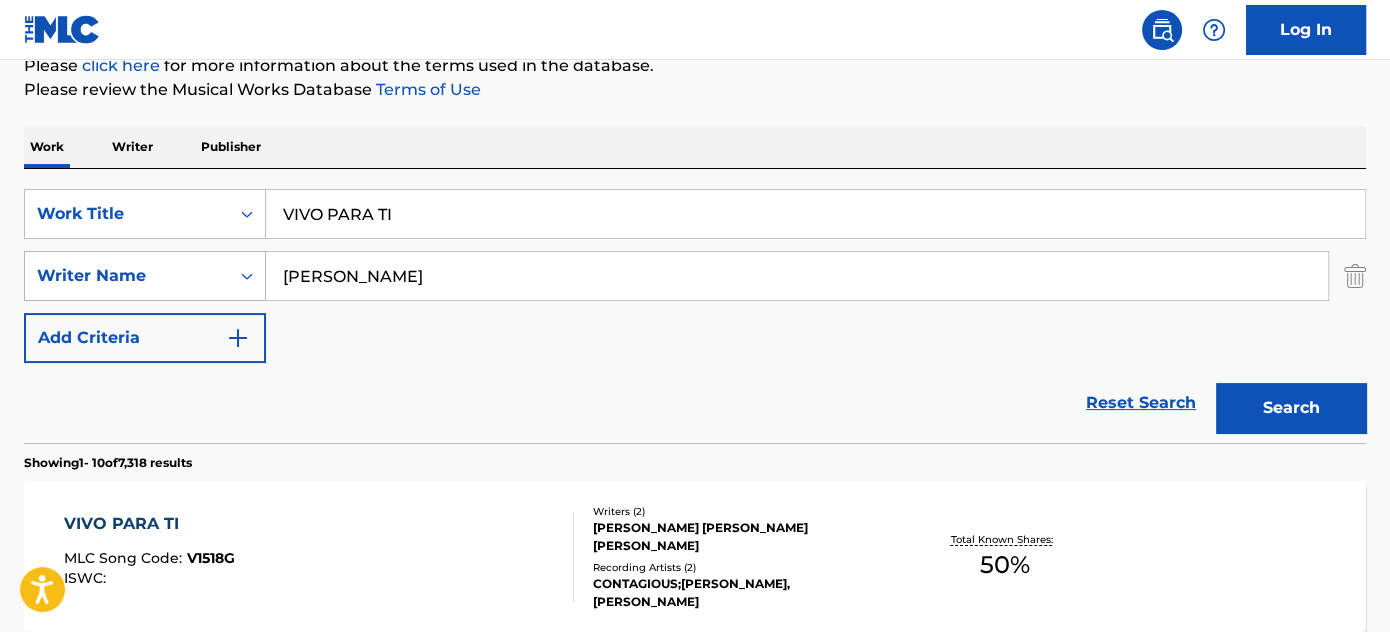 paste on "WOOOO" 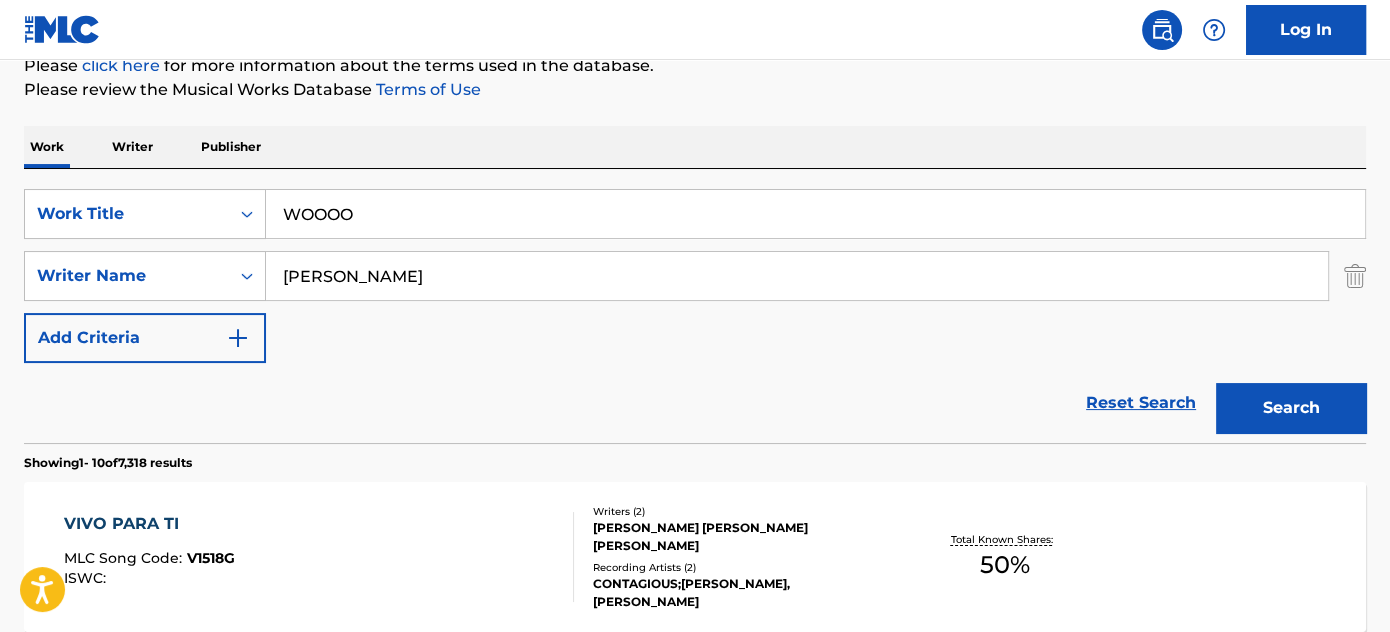 type on "WOOOO" 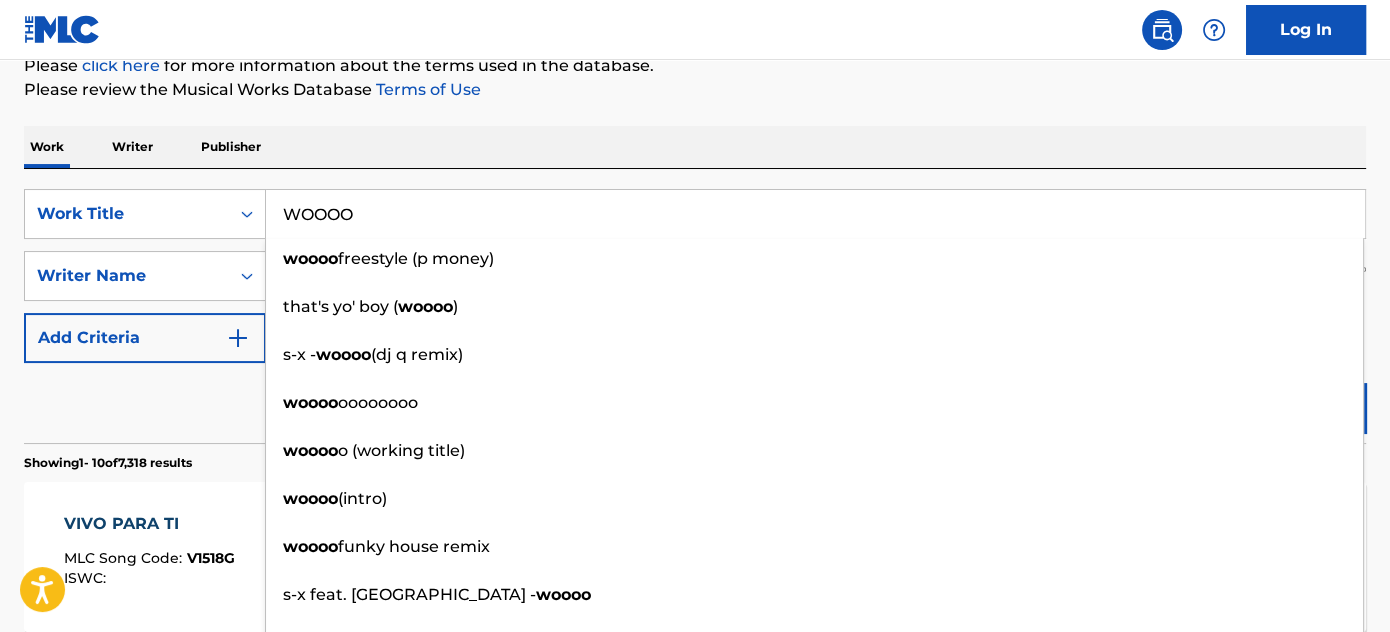 click on "Reset Search Search" at bounding box center (695, 403) 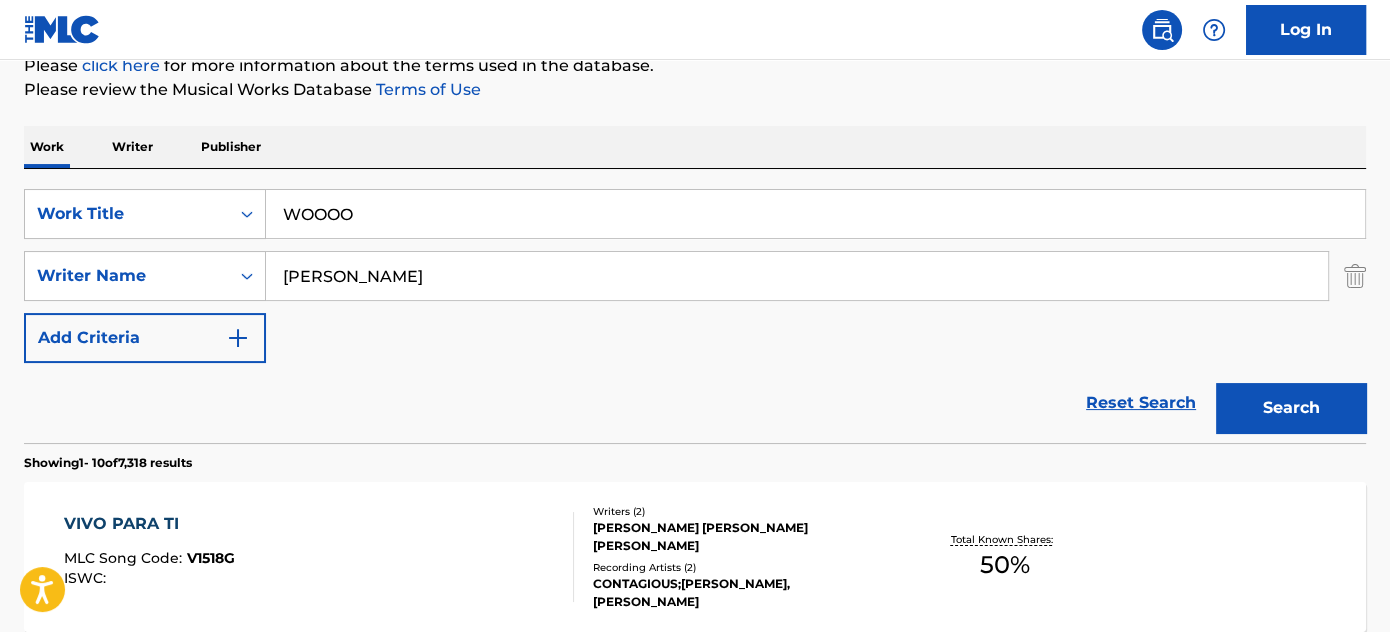 drag, startPoint x: 381, startPoint y: 282, endPoint x: 0, endPoint y: 348, distance: 386.6743 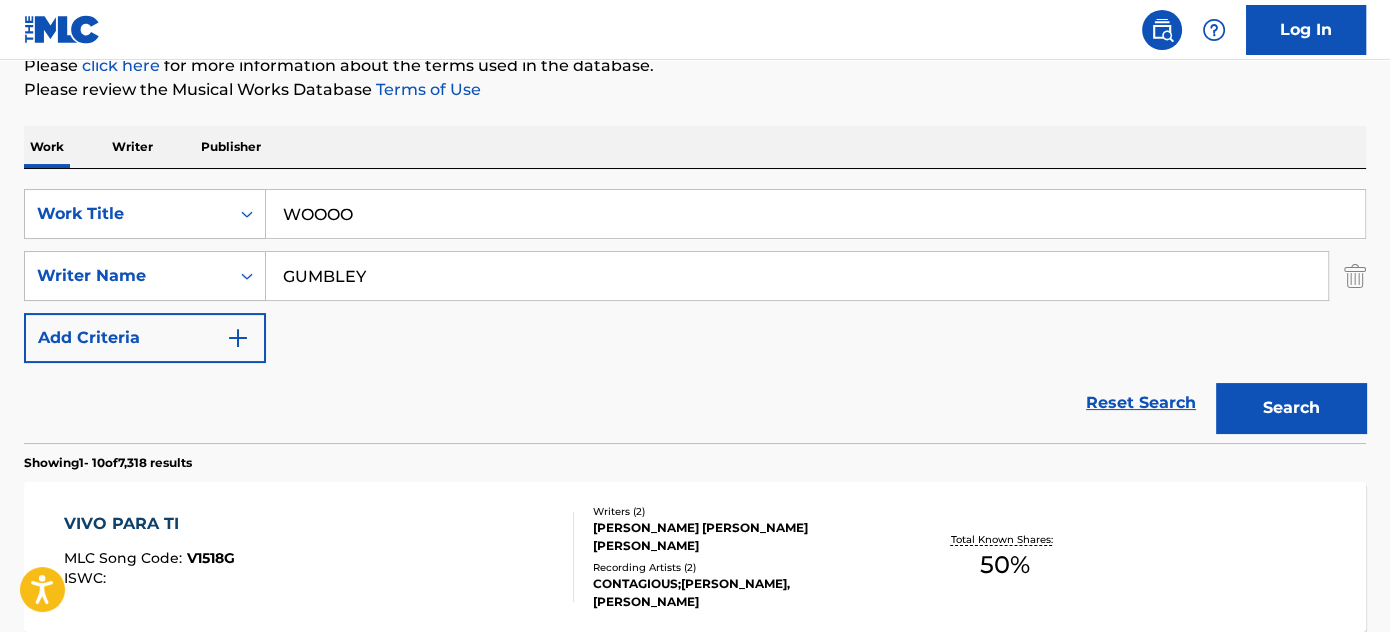 type on "GUMBLEY" 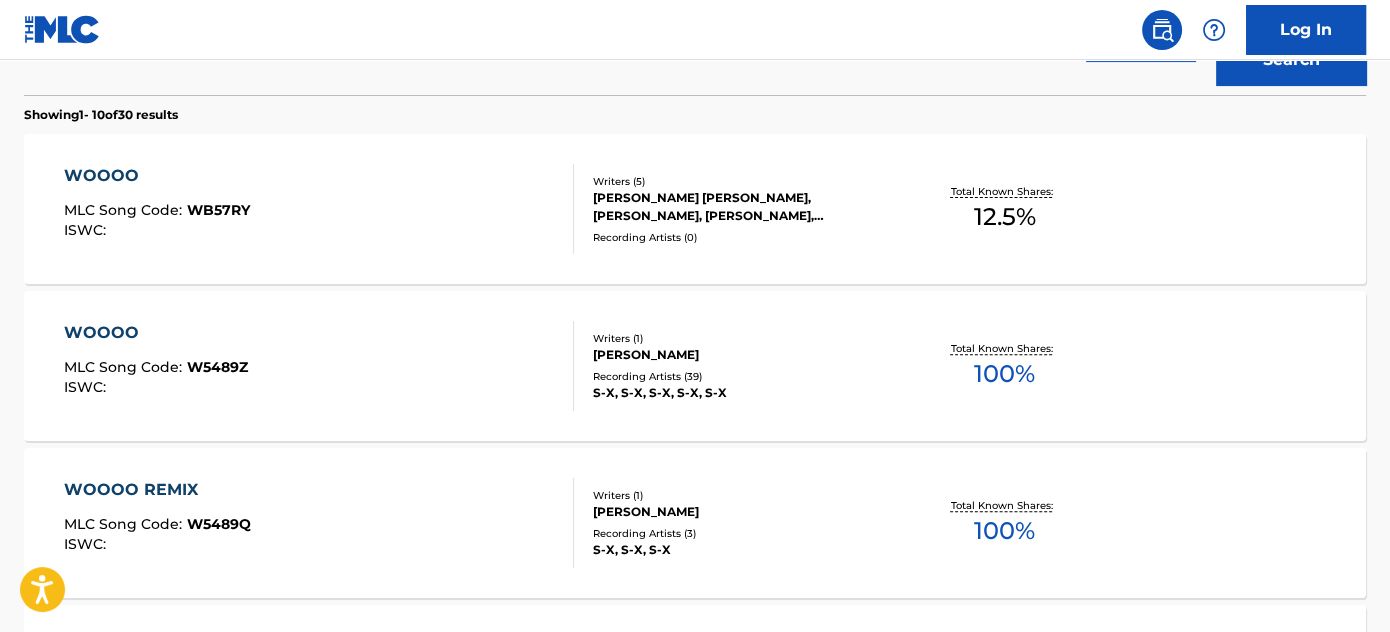 scroll, scrollTop: 710, scrollLeft: 0, axis: vertical 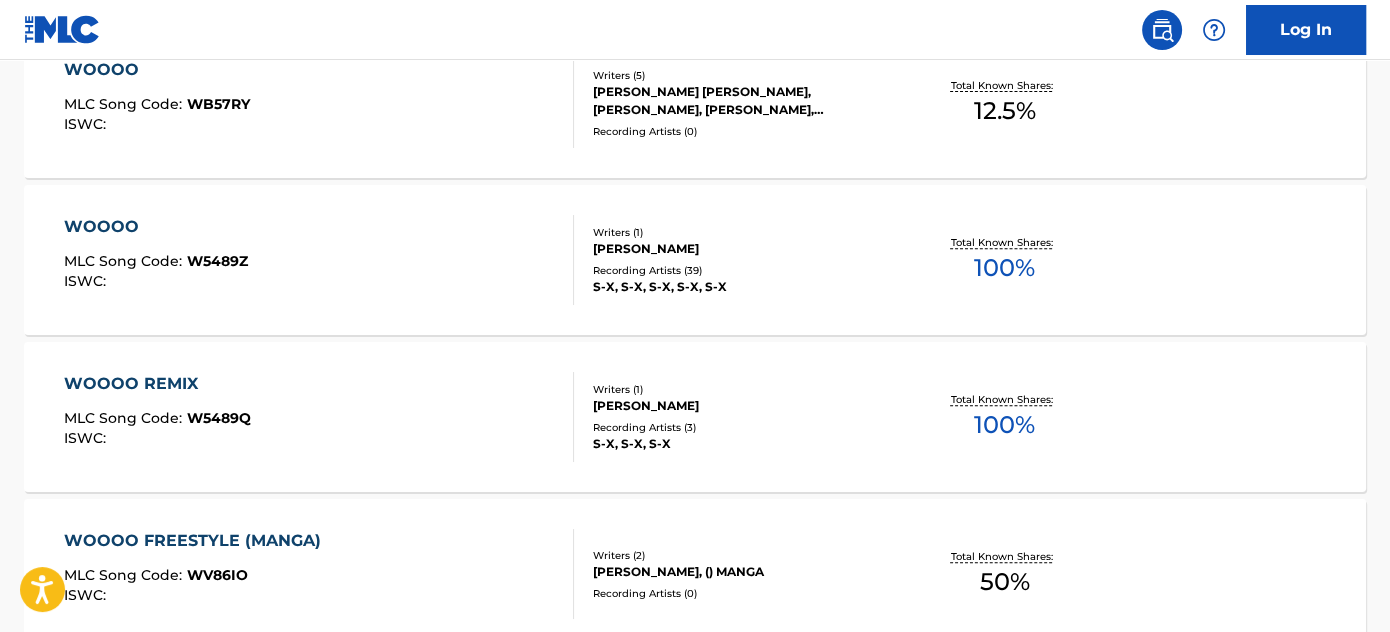 click on "WOOOO MLC Song Code : W5489Z ISWC :" at bounding box center [319, 260] 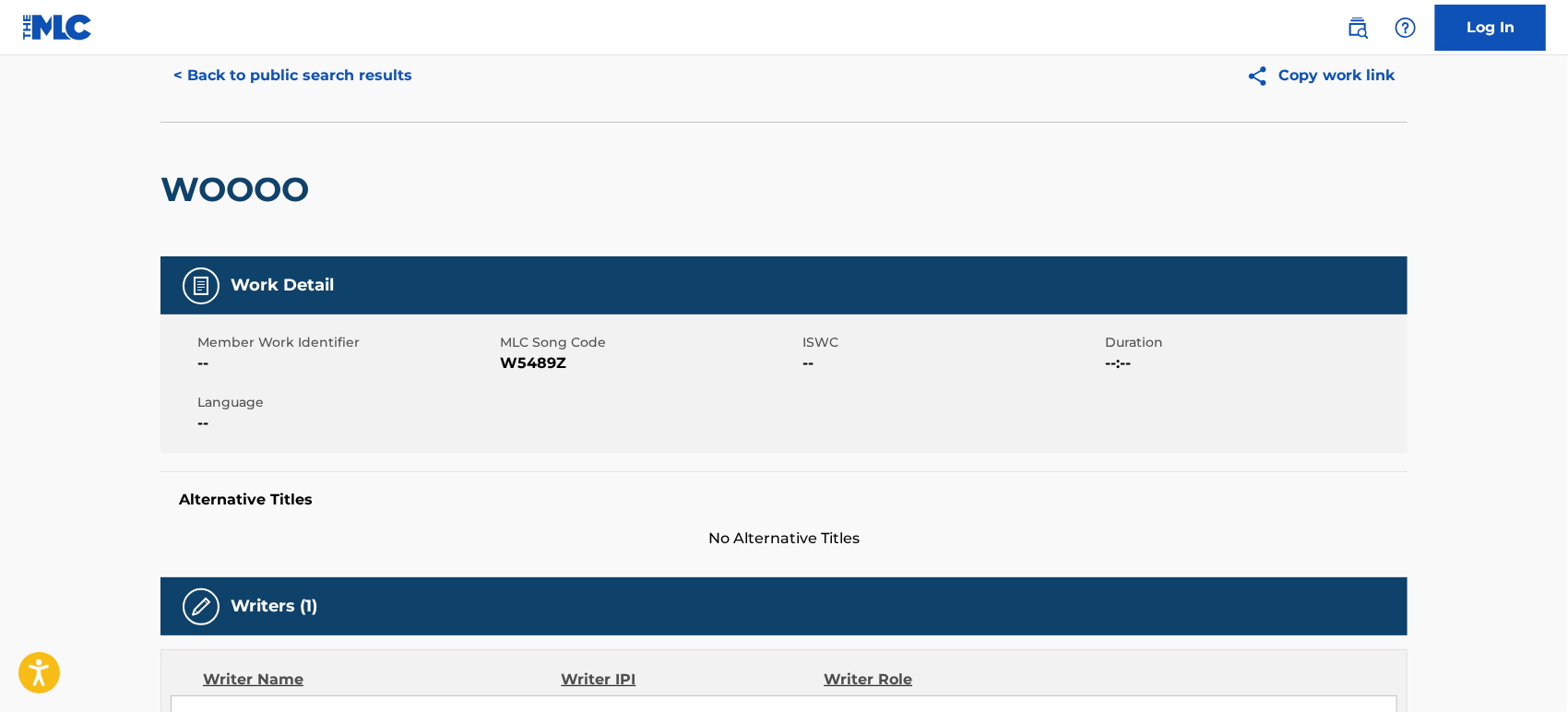 scroll, scrollTop: 0, scrollLeft: 0, axis: both 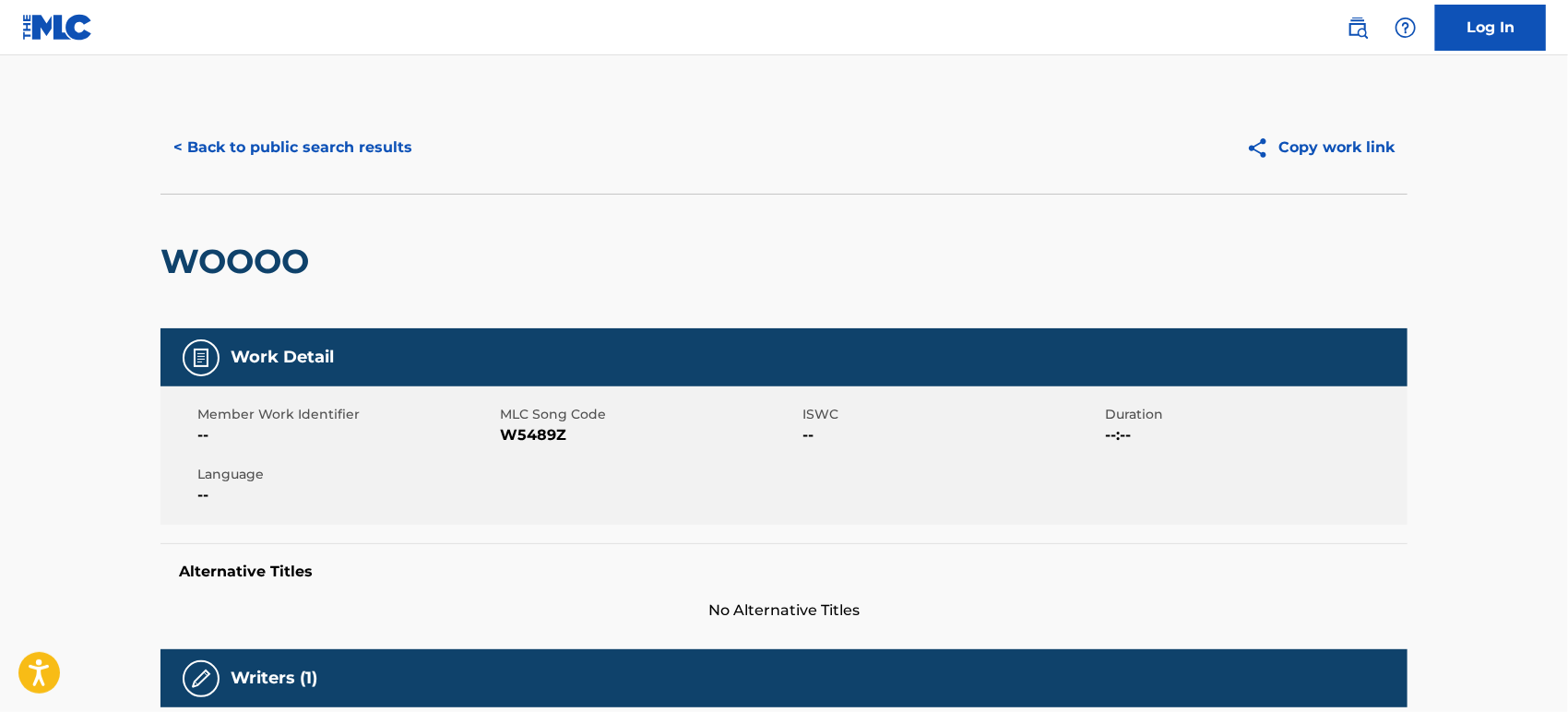 click on "< Back to public search results" at bounding box center (292, 148) 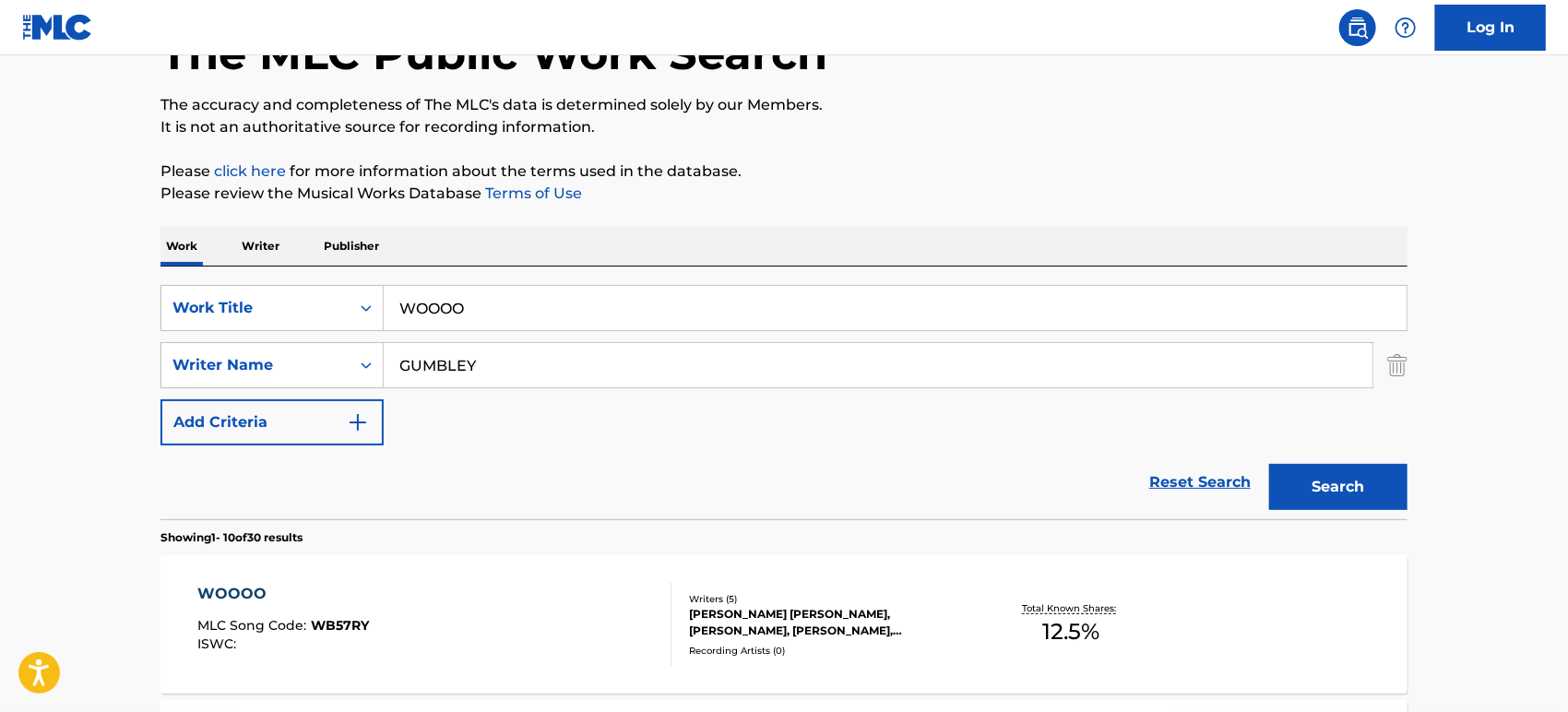 scroll, scrollTop: 0, scrollLeft: 0, axis: both 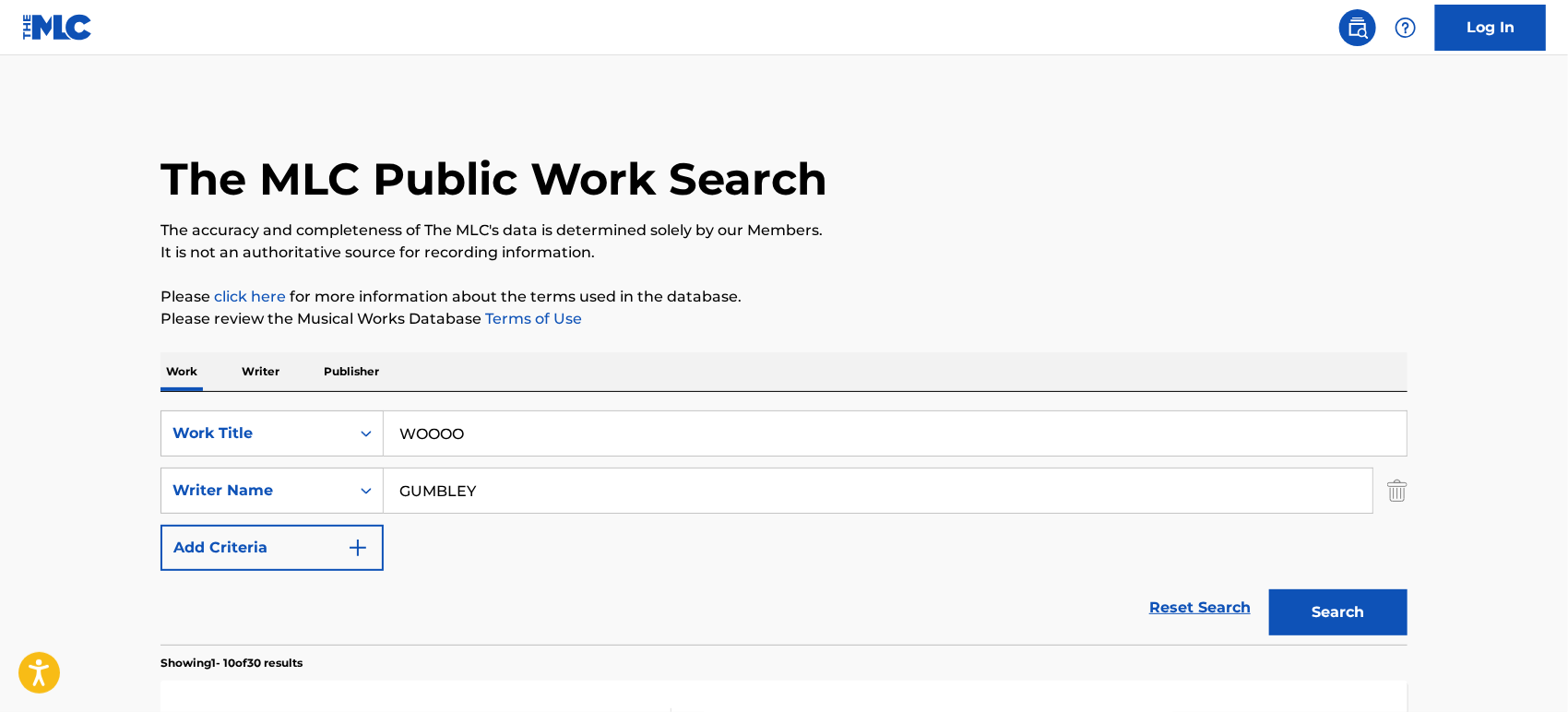 click on "The MLC Public Work Search The accuracy and completeness of The MLC's data is determined solely by our Members. It is not an authoritative source for recording information. Please   click here   for more information about the terms used in the database. Please review the Musical Works Database   Terms of Use Work Writer Publisher SearchWithCriteria7cb95d40-42c3-4341-8ca8-3ea39f5a190f Work Title WOOOO SearchWithCriteria48e02297-009b-496b-97e6-77b328d4a8b6 Writer Name GUMBLEY Add Criteria Reset Search Search Showing  1  -   10  of  30   results   WOOOO MLC Song Code : WB57RY ISWC : Writers ( 5 ) [PERSON_NAME] [PERSON_NAME], [PERSON_NAME], [PERSON_NAME], [PERSON_NAME], [PERSON_NAME] Recording Artists ( 0 ) Total Known Shares: 12.5 % WOOOO MLC Song Code : W5489Z ISWC : Writers ( 1 ) [PERSON_NAME] Recording Artists ( 39 ) S-X, S-X, S-X, S-X, S-X Total Known Shares: 100 % WOOOO REMIX MLC Song Code : W5489Q ISWC : Writers ( 1 ) [PERSON_NAME] Recording Artists ( 3 ) S-X, S-X, S-X 100 % : ISWC" at bounding box center [784, 1141] 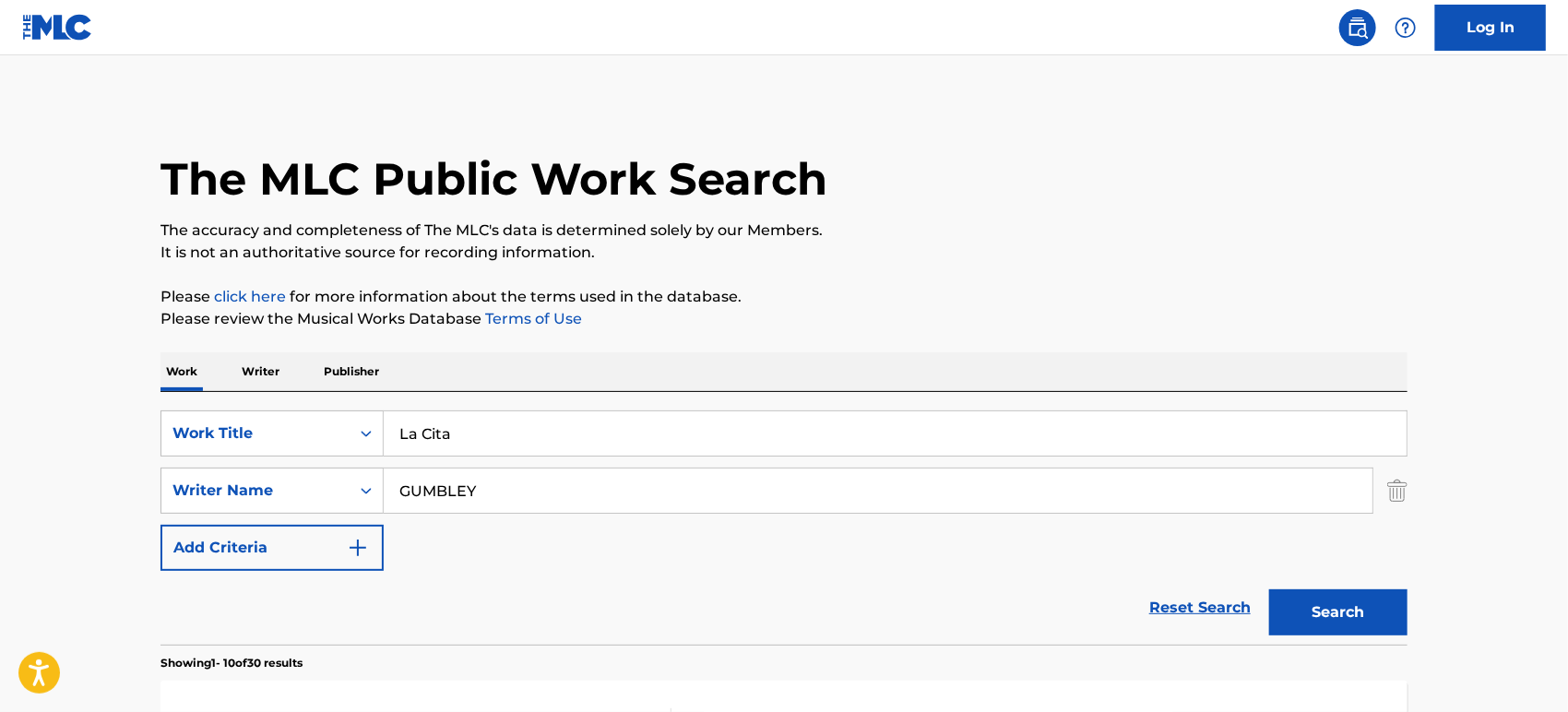 type on "La Cita" 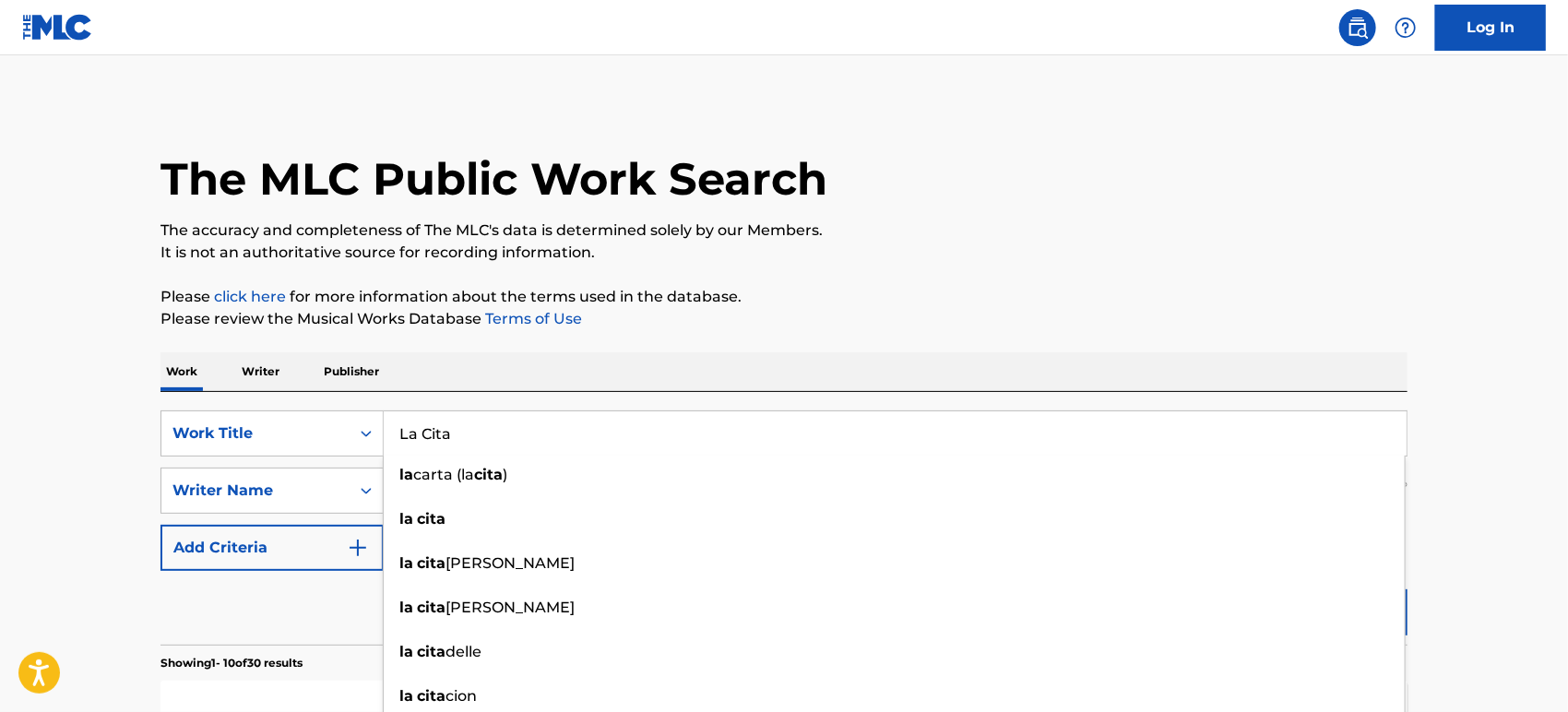 click on "Reset Search Search" at bounding box center [784, 608] 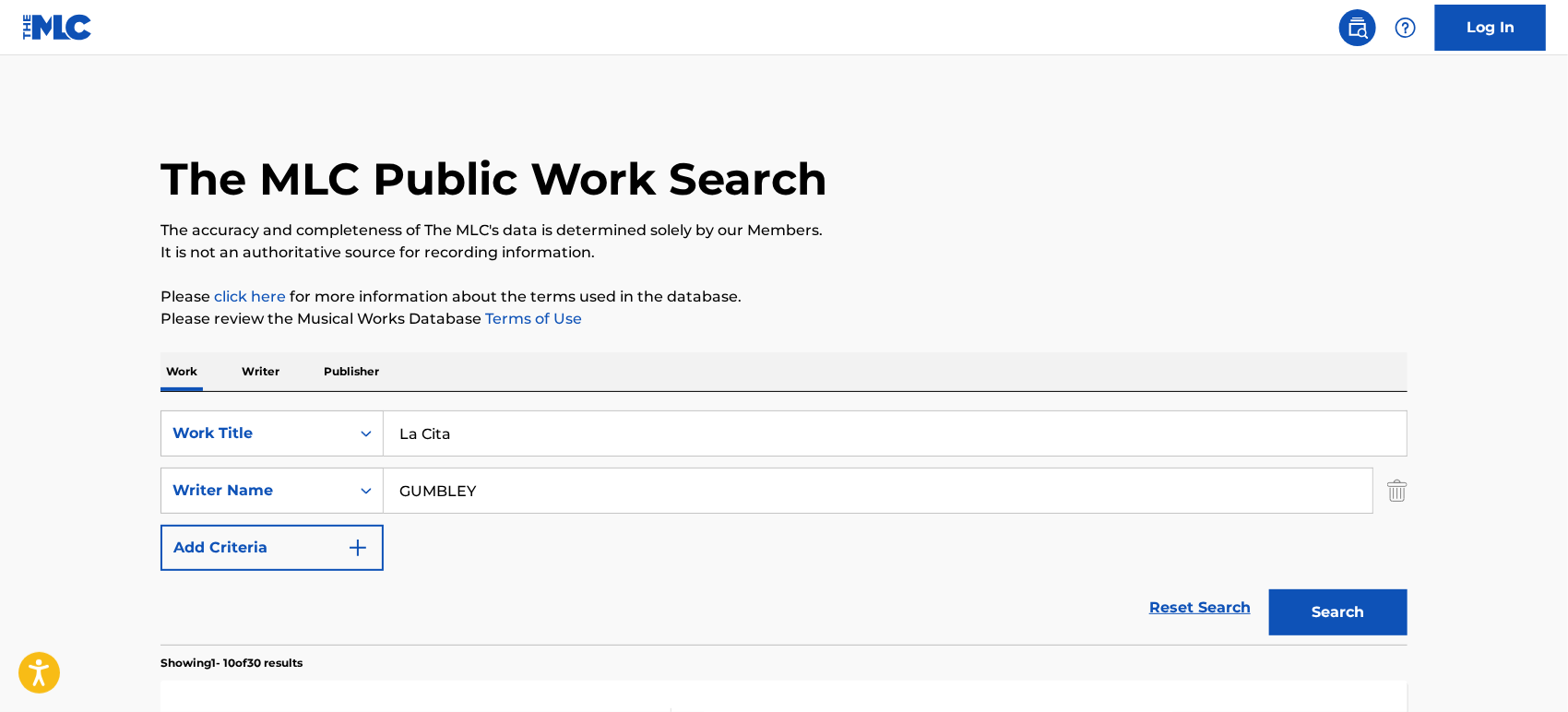 drag, startPoint x: 527, startPoint y: 491, endPoint x: 0, endPoint y: 597, distance: 537.55465 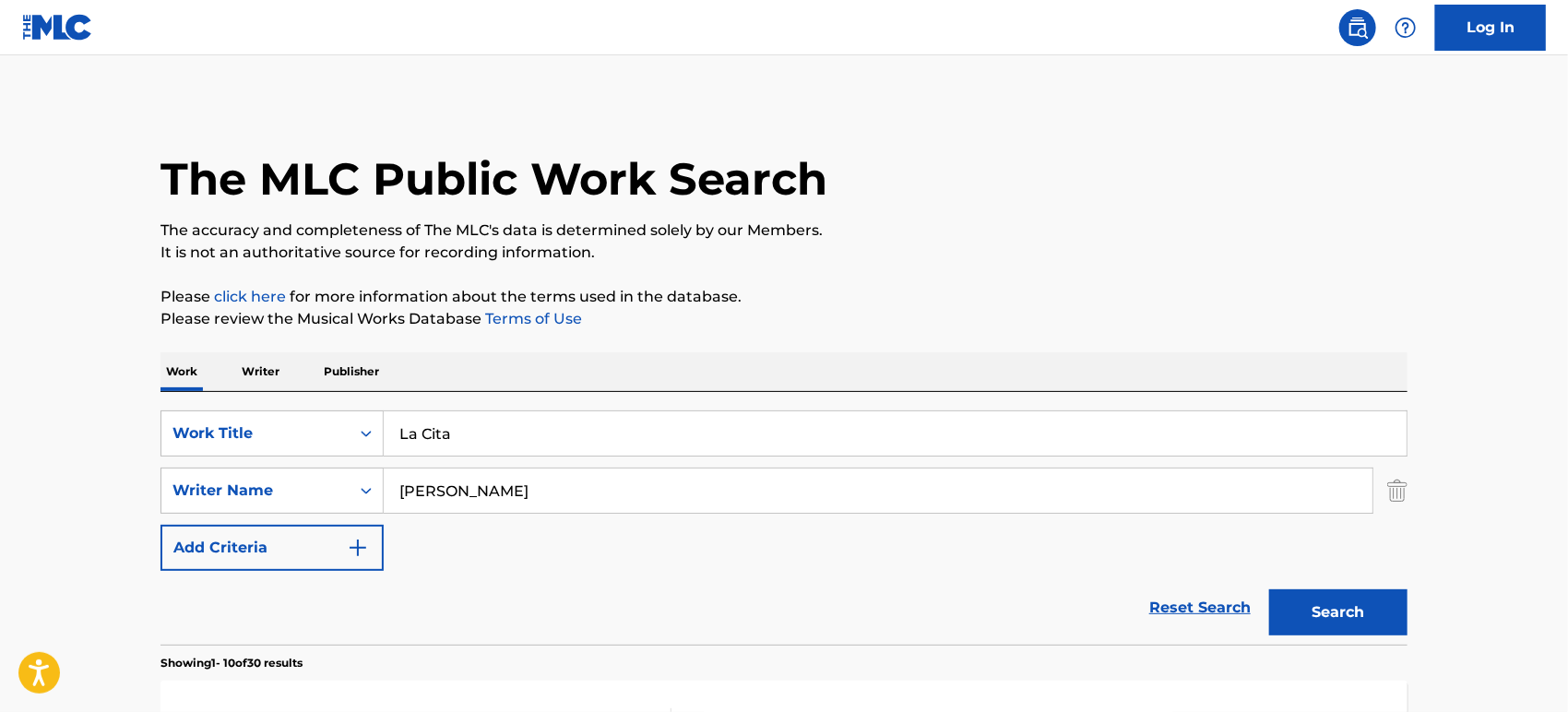 type on "[PERSON_NAME]" 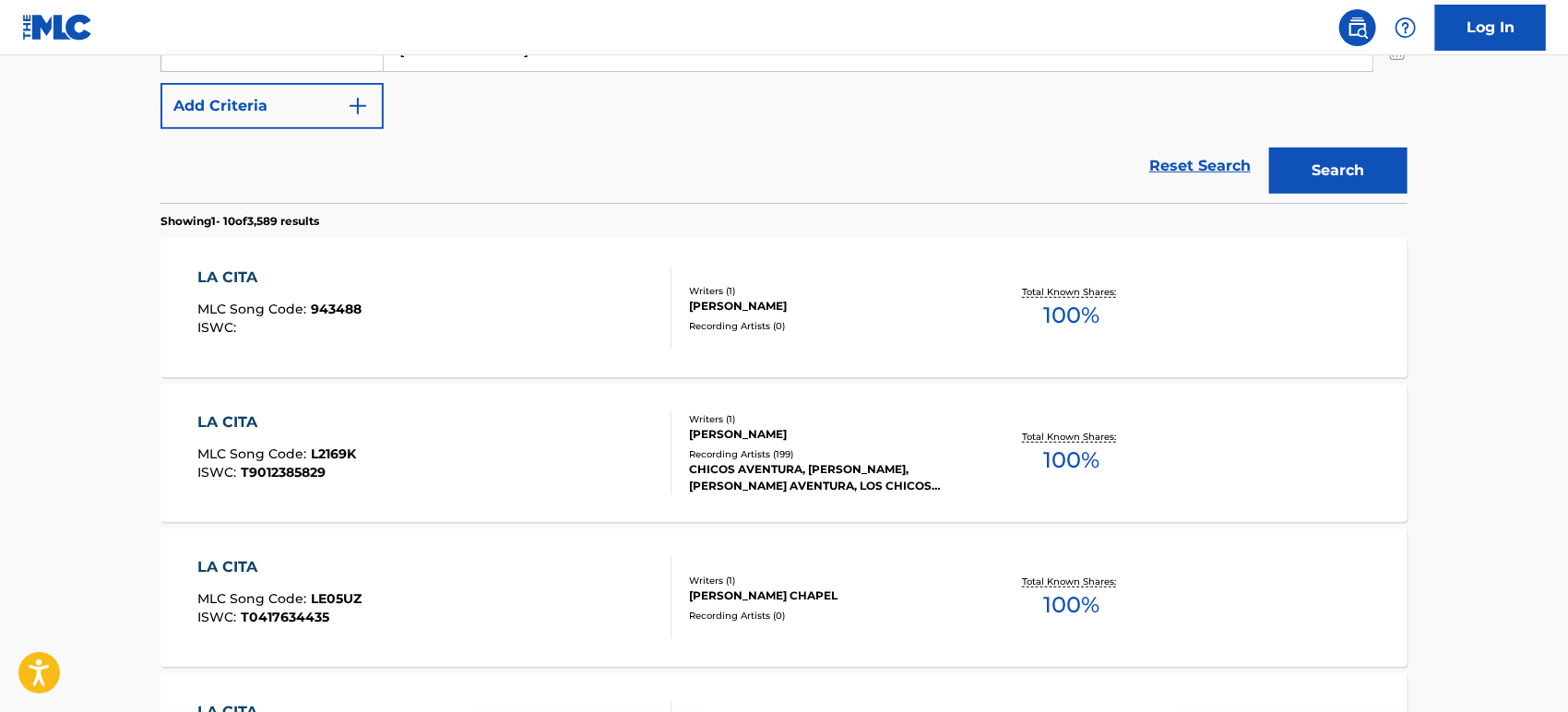 scroll, scrollTop: 512, scrollLeft: 0, axis: vertical 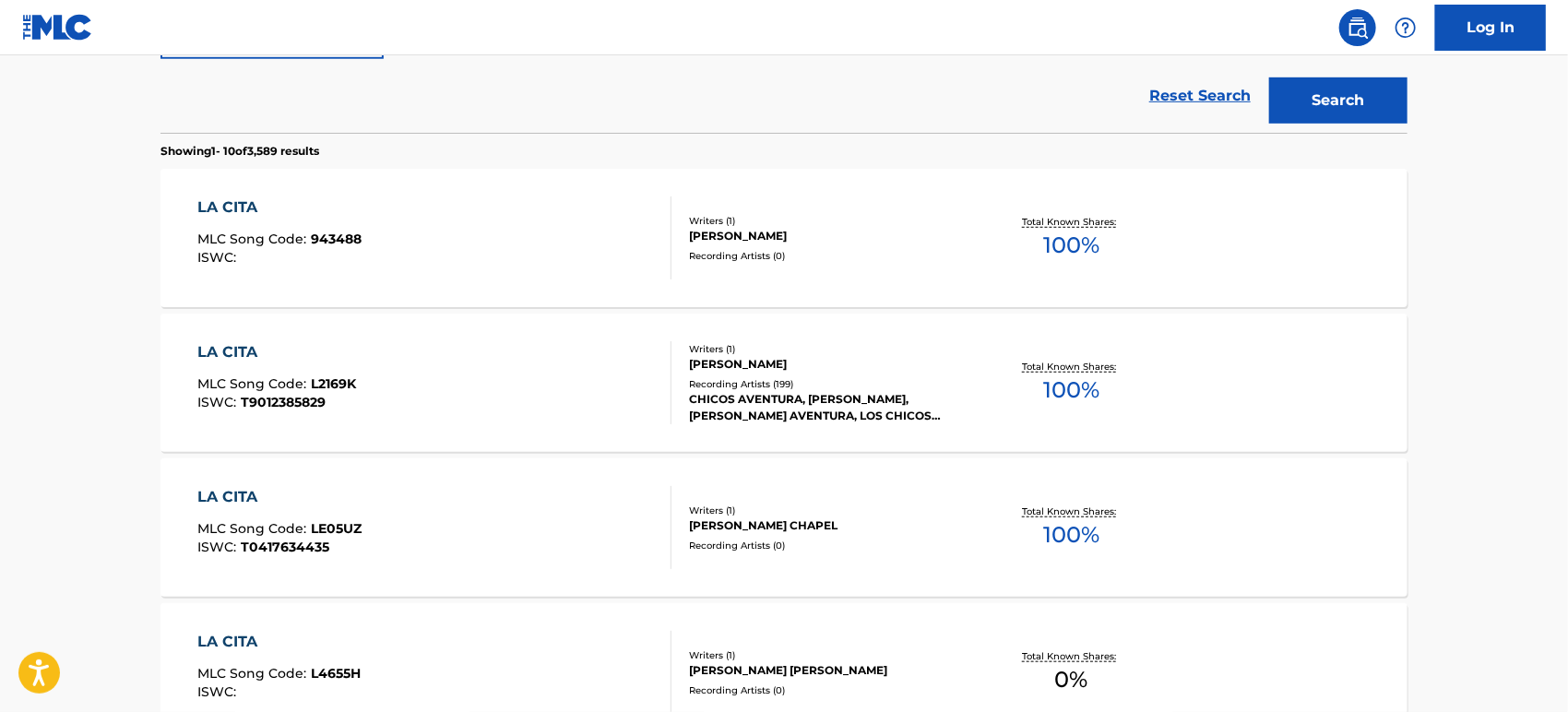 click on "LA CITA MLC Song Code : L2169K ISWC : T9012385829" at bounding box center [435, 383] 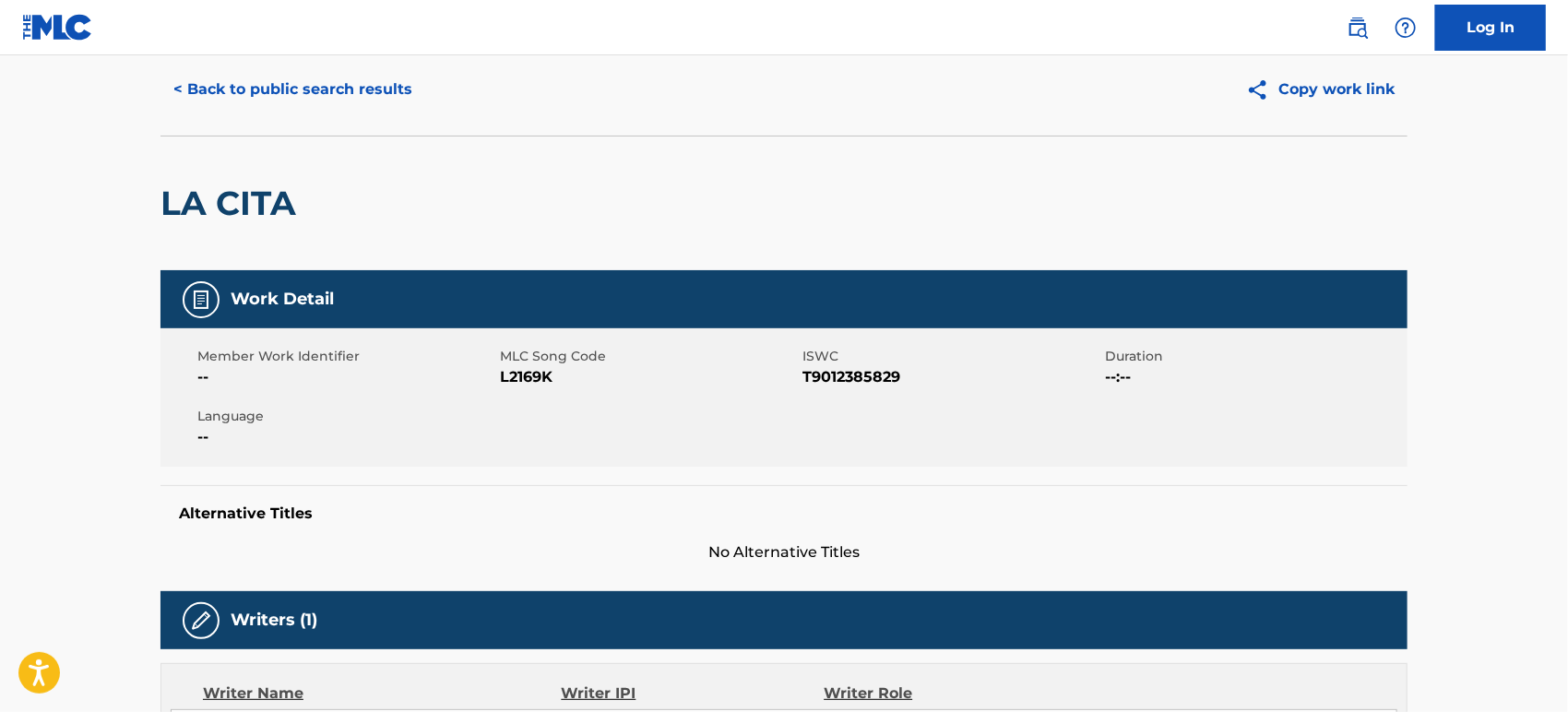 scroll, scrollTop: 0, scrollLeft: 0, axis: both 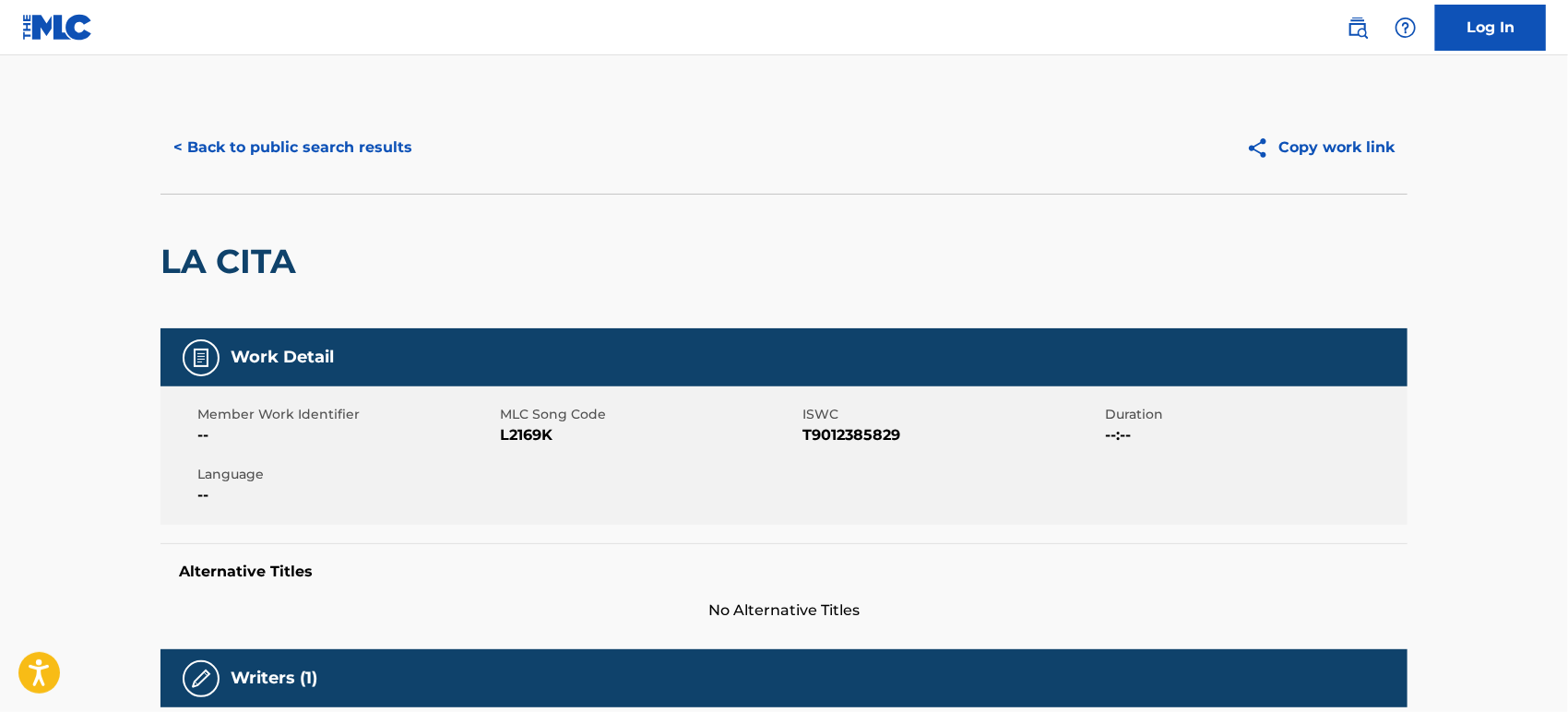 click on "< Back to public search results" at bounding box center [292, 148] 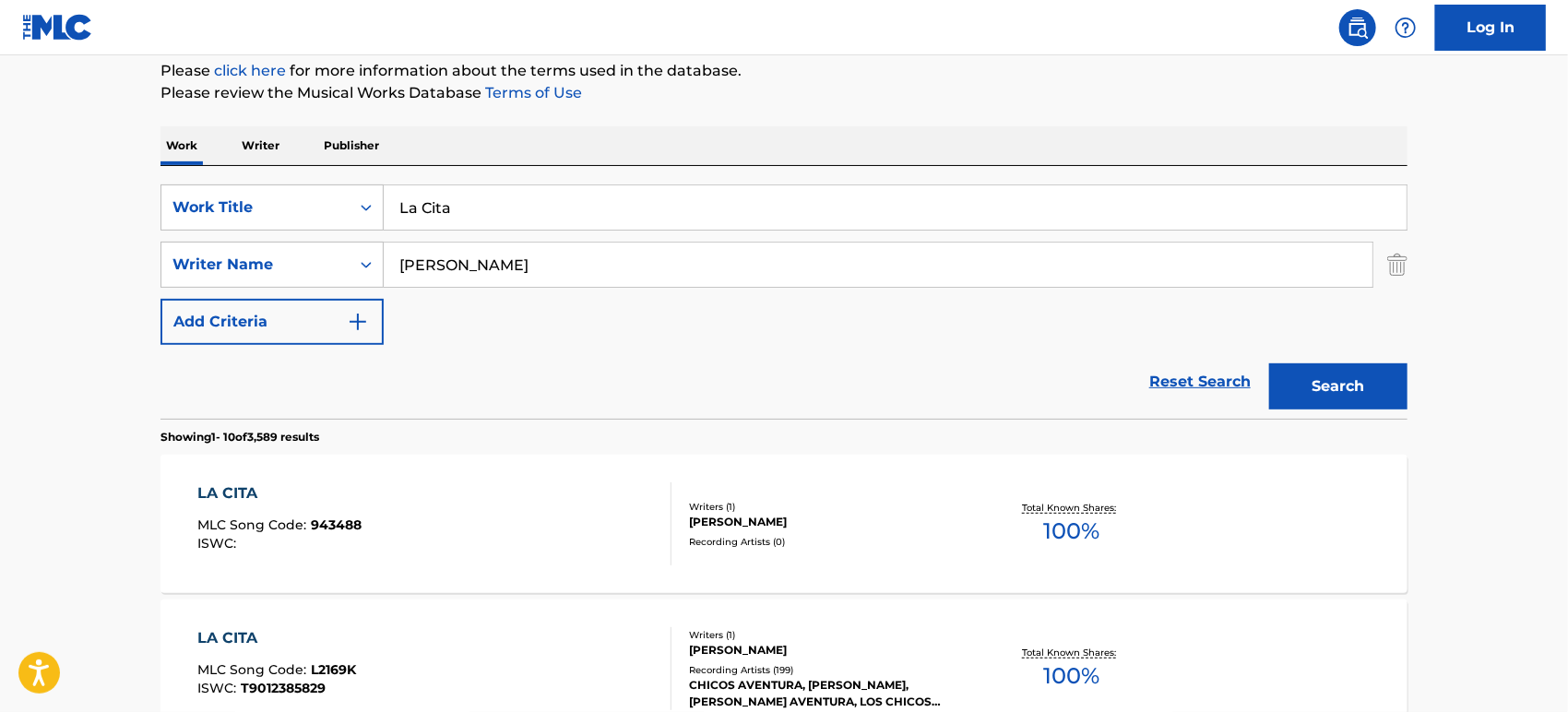 scroll, scrollTop: 105, scrollLeft: 0, axis: vertical 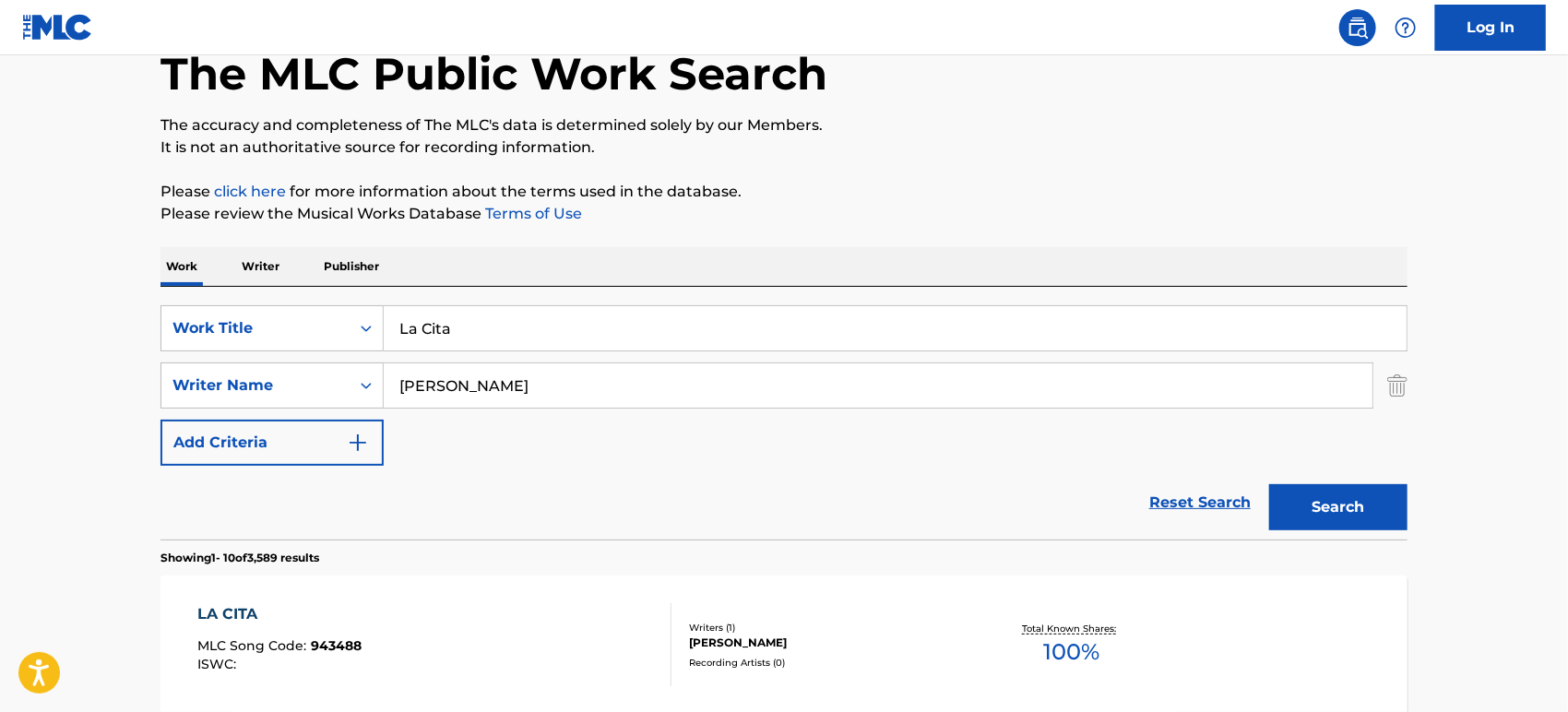 drag, startPoint x: 457, startPoint y: 395, endPoint x: 0, endPoint y: 365, distance: 457.9836 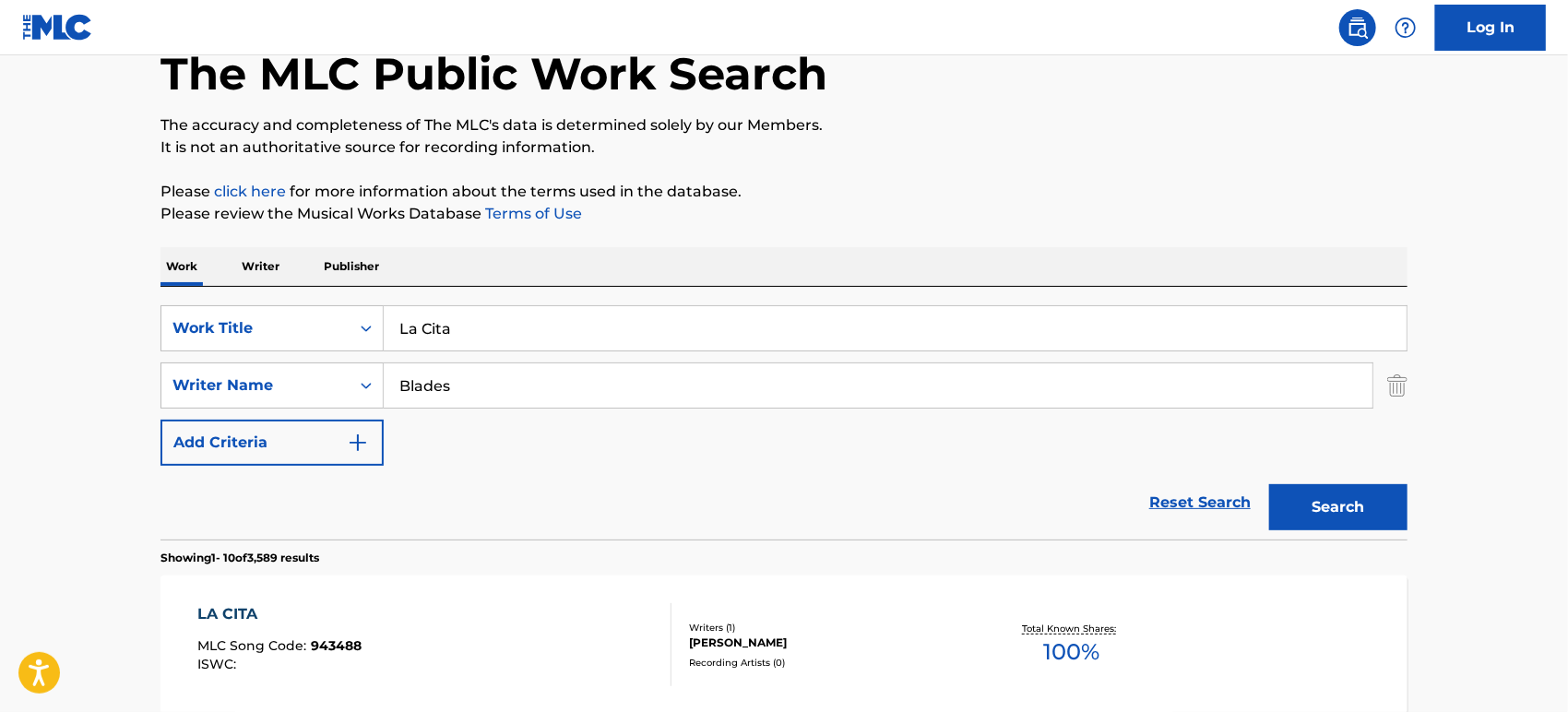 type on "Blades" 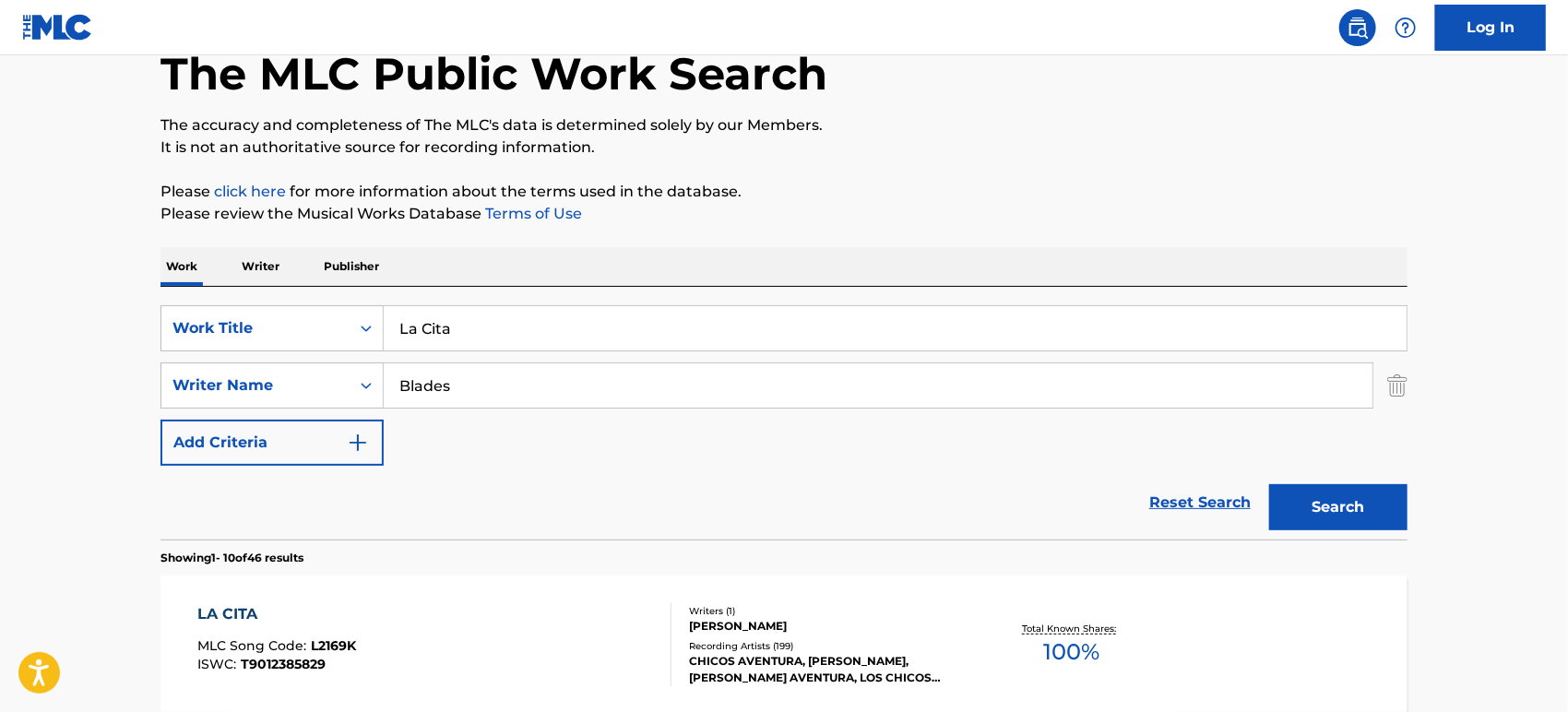 click on "LA CITA MLC Song Code : L2169K ISWC : T9012385829" at bounding box center [435, 645] 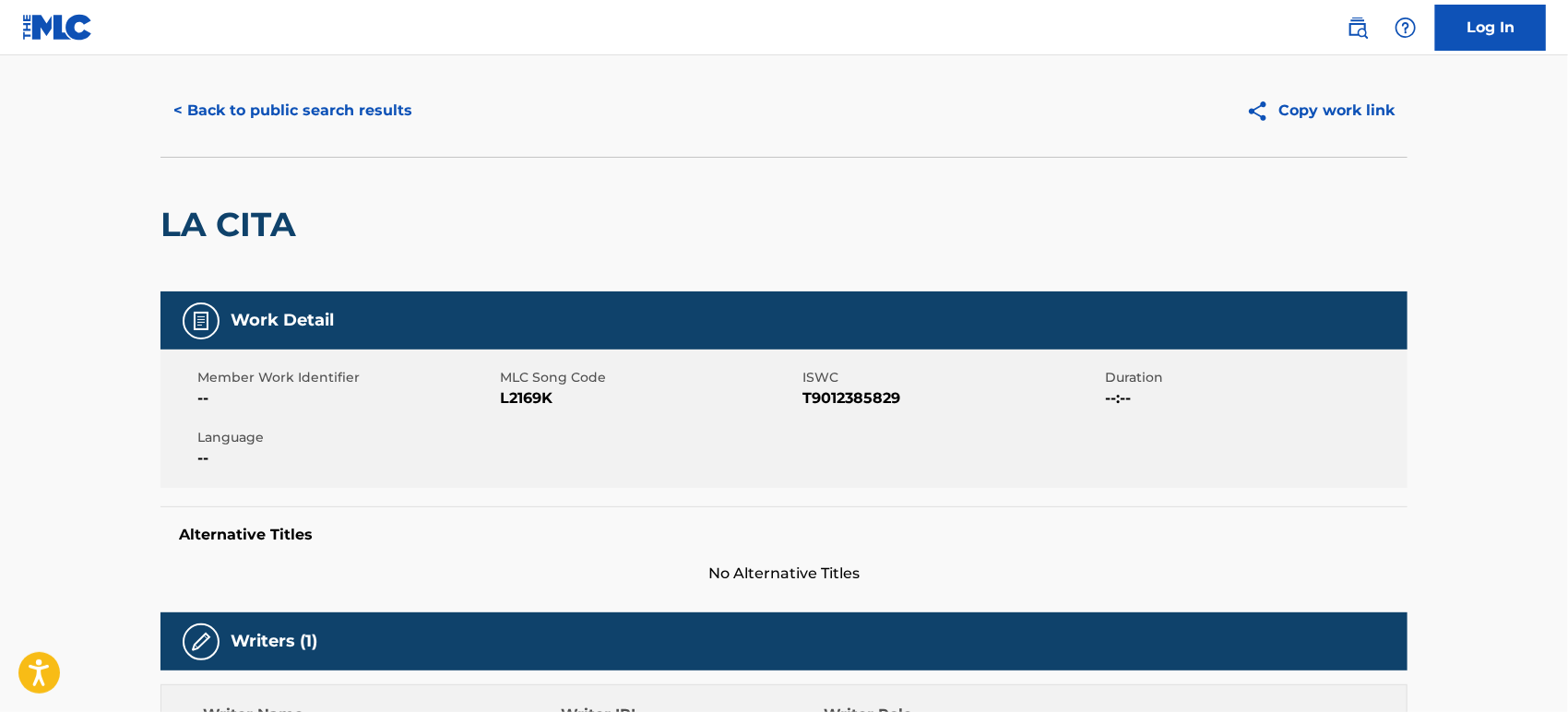 scroll, scrollTop: 0, scrollLeft: 0, axis: both 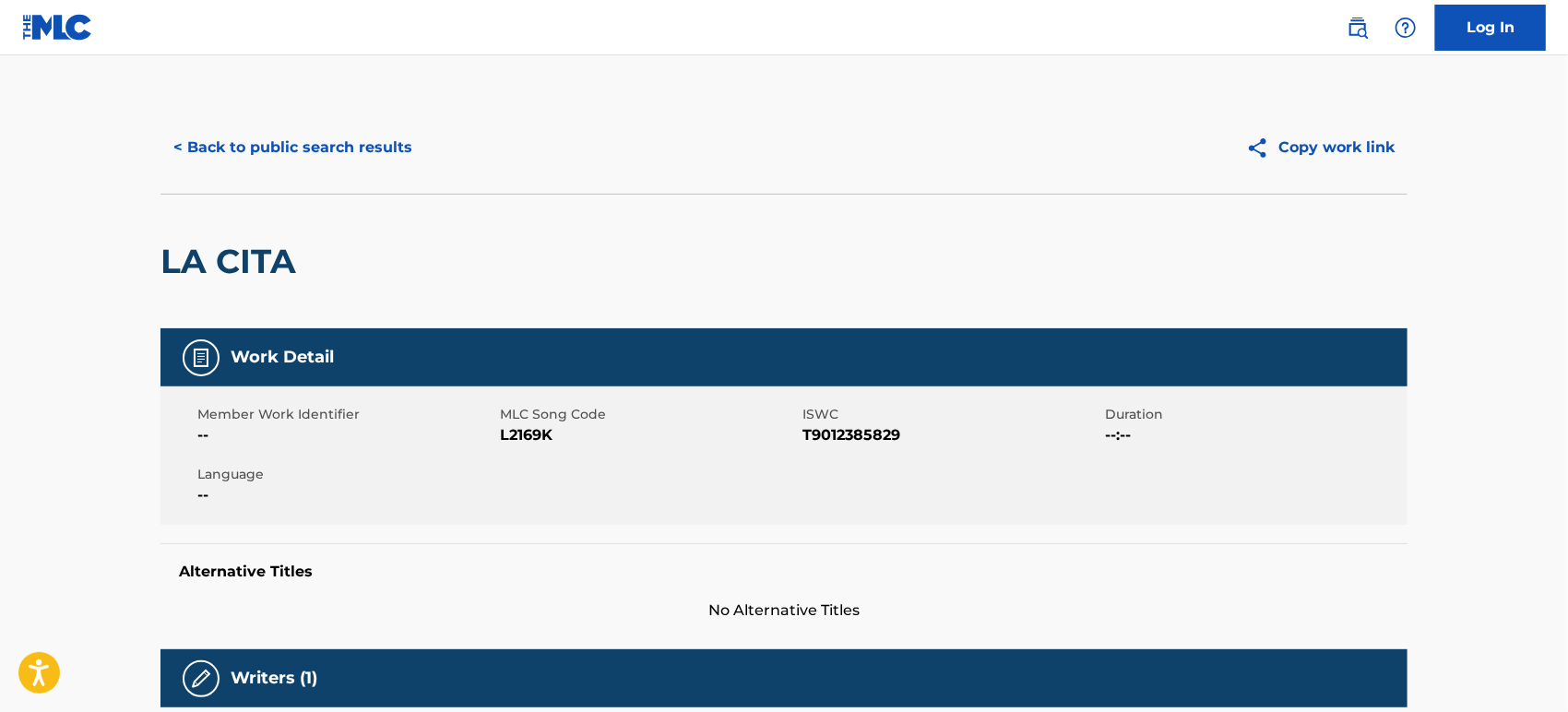 click on "< Back to public search results" at bounding box center (292, 148) 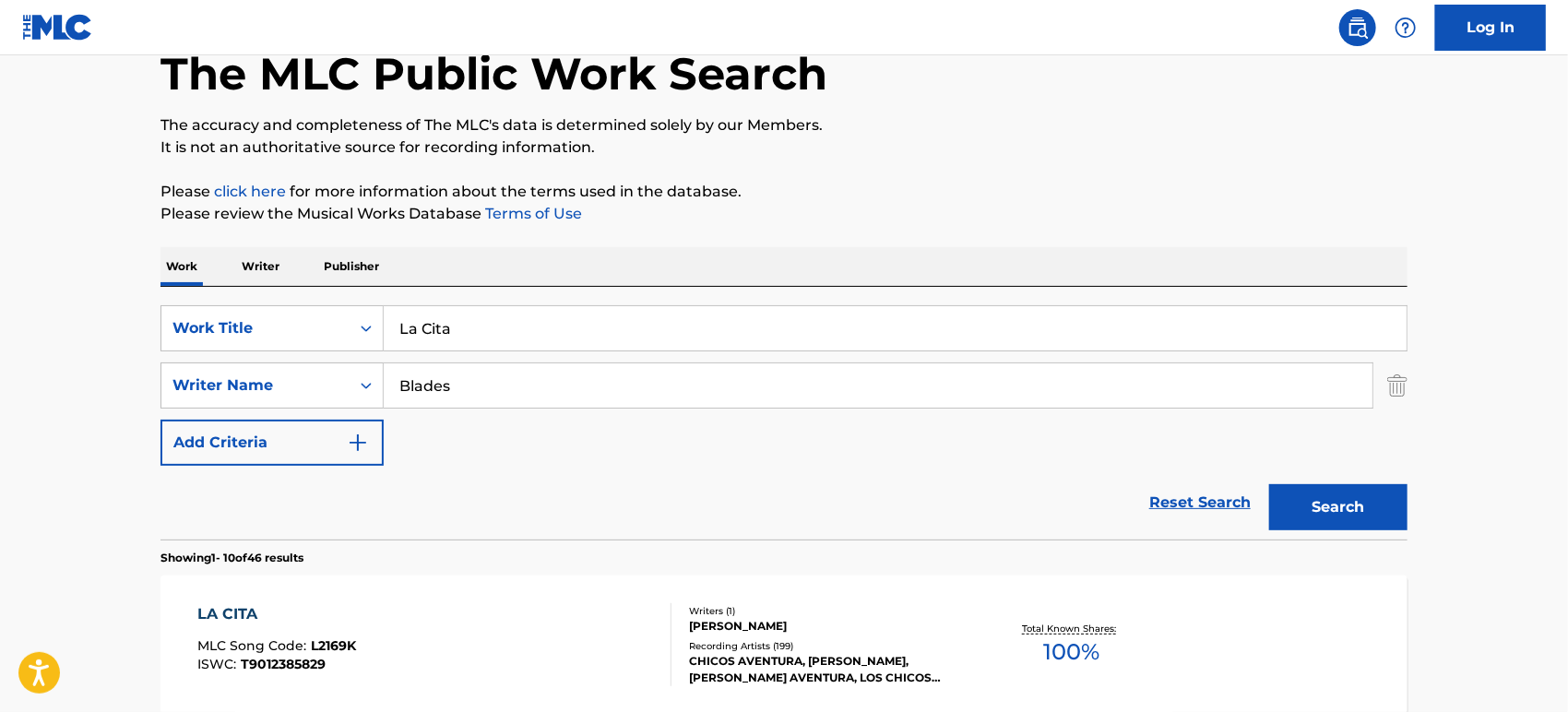drag, startPoint x: 115, startPoint y: 422, endPoint x: 0, endPoint y: 481, distance: 129.25169 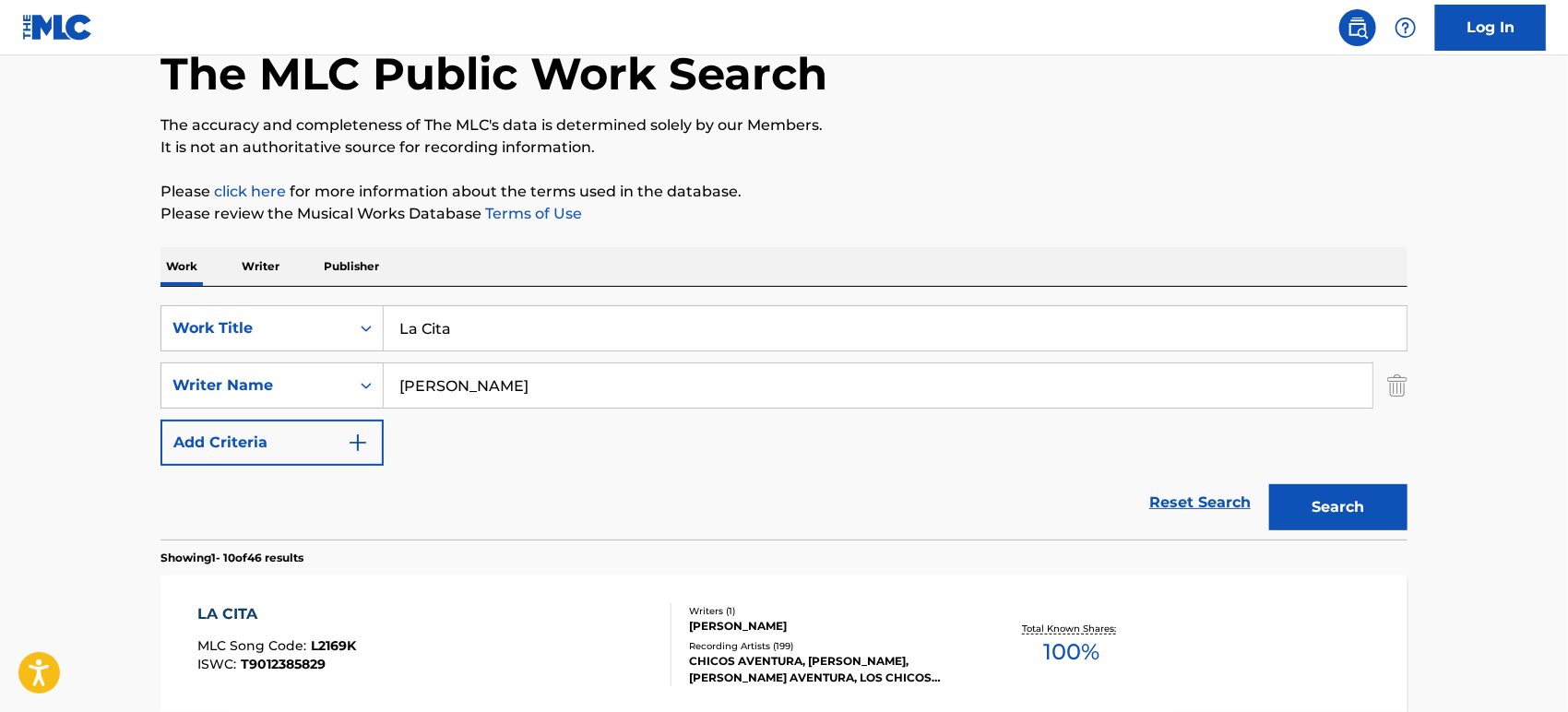 type on "[PERSON_NAME]" 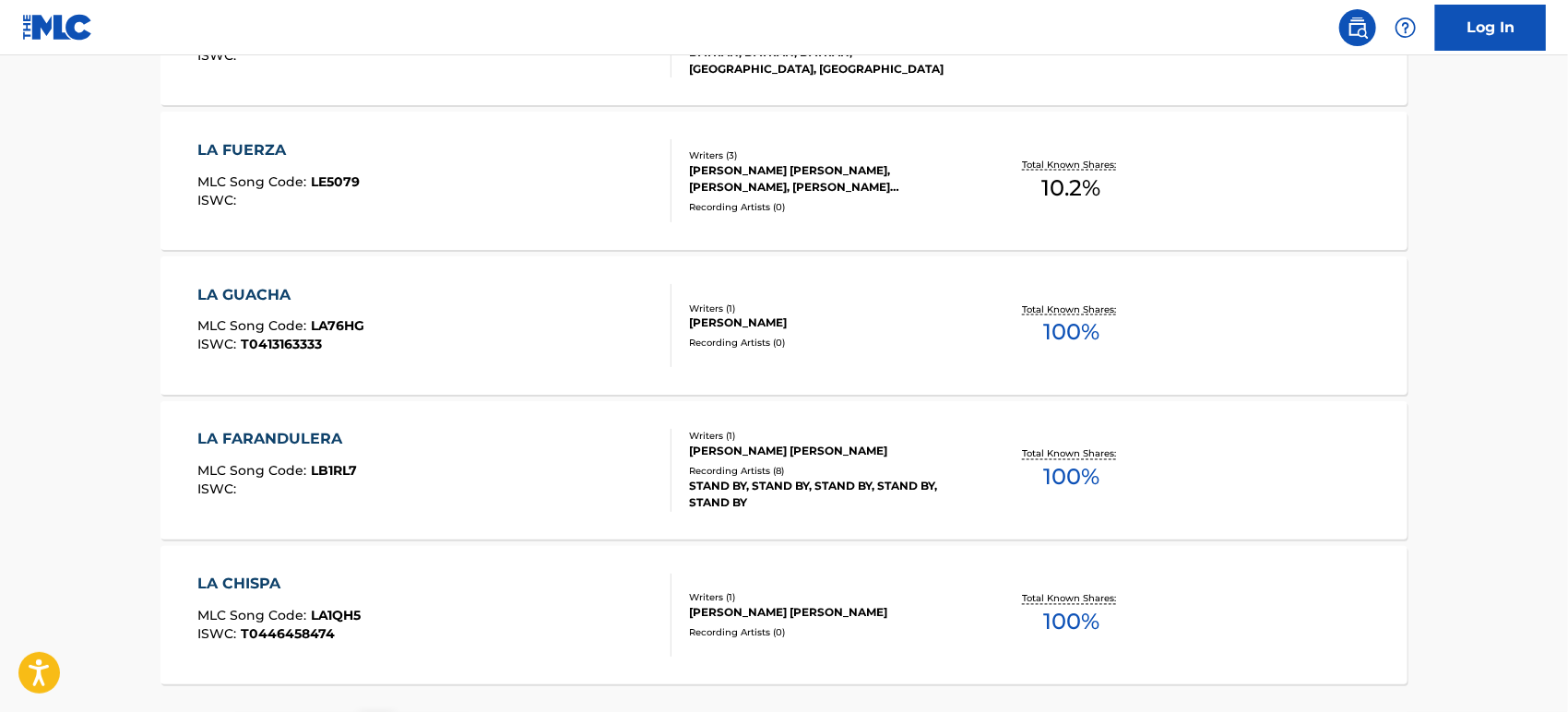 scroll, scrollTop: 1602, scrollLeft: 0, axis: vertical 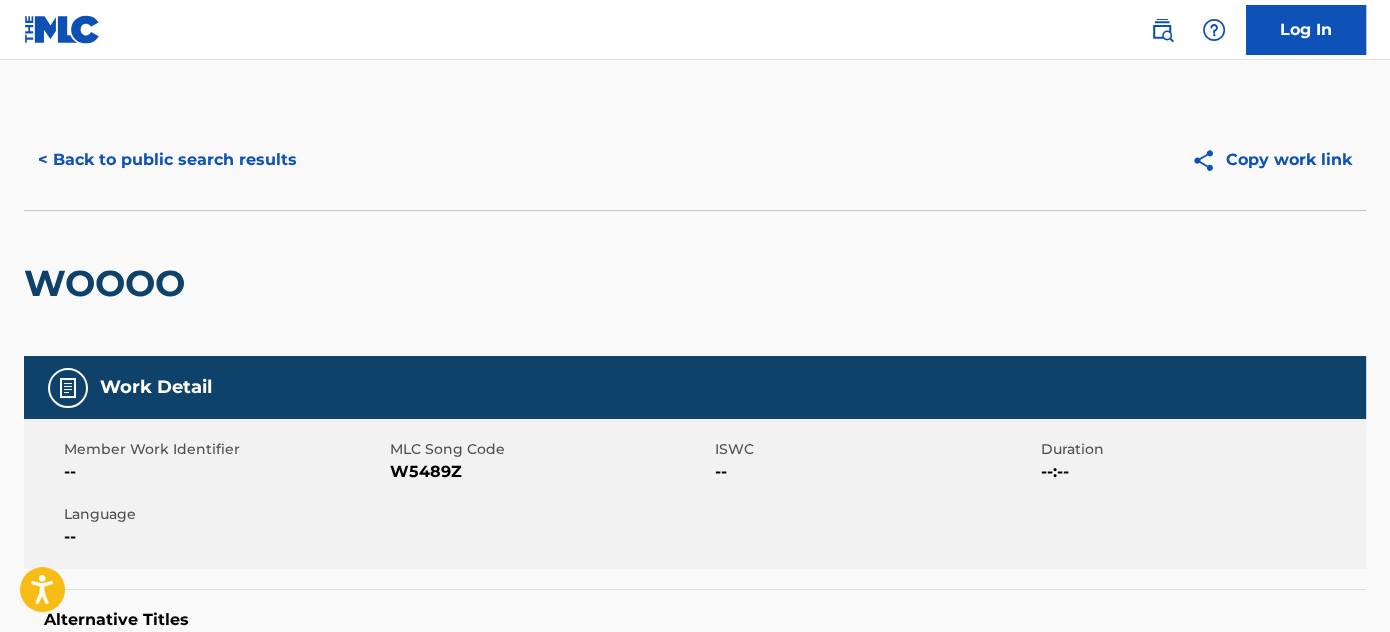 click on "< Back to public search results" at bounding box center (167, 160) 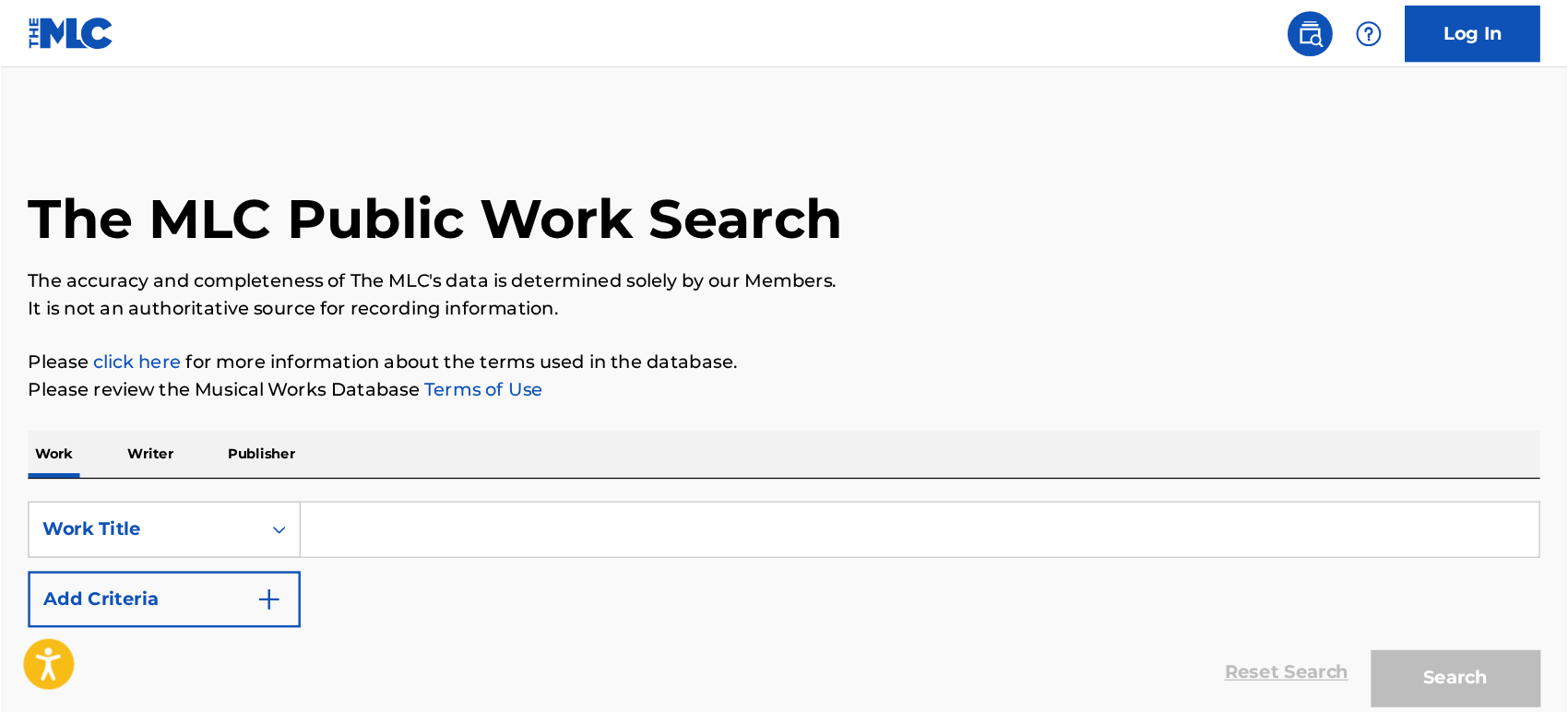 scroll, scrollTop: 0, scrollLeft: 0, axis: both 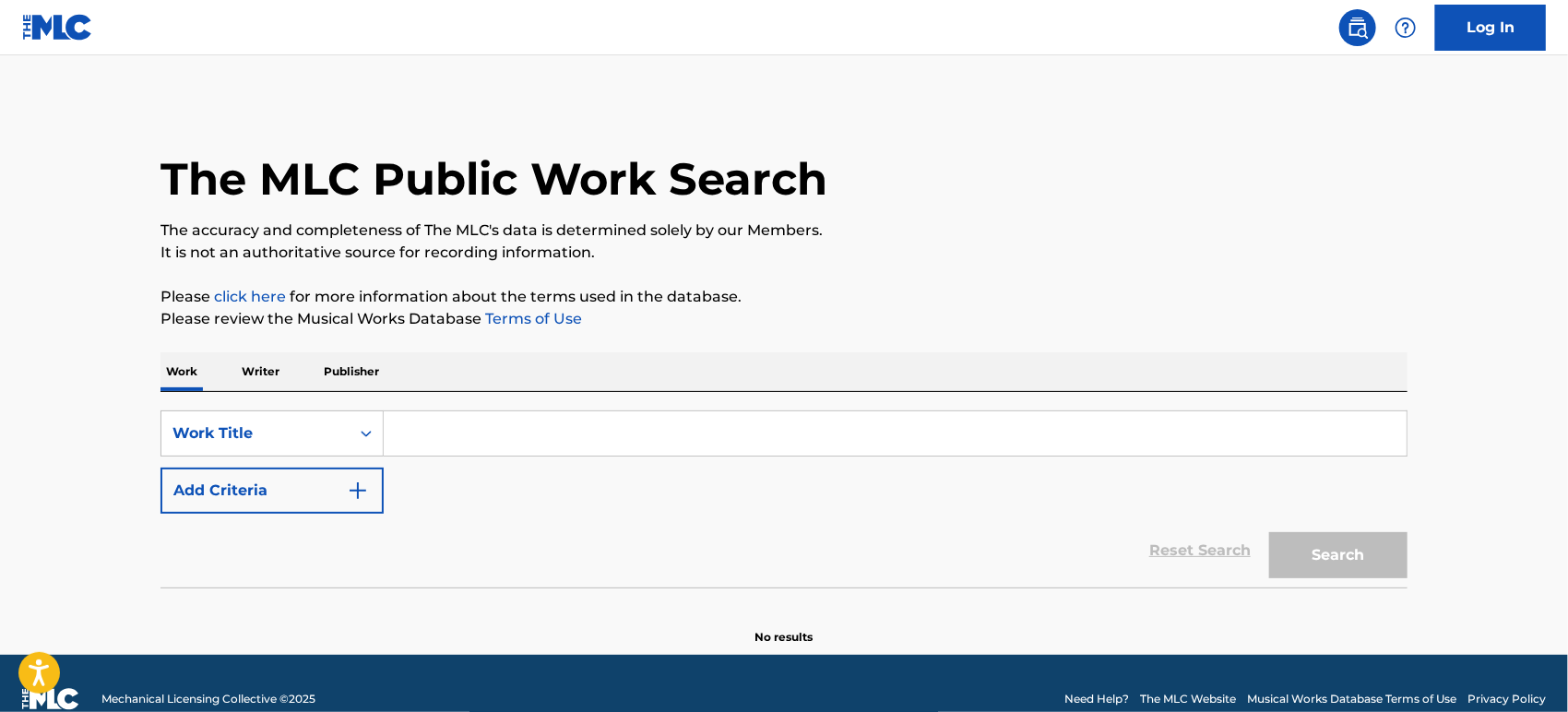 click at bounding box center (895, 433) 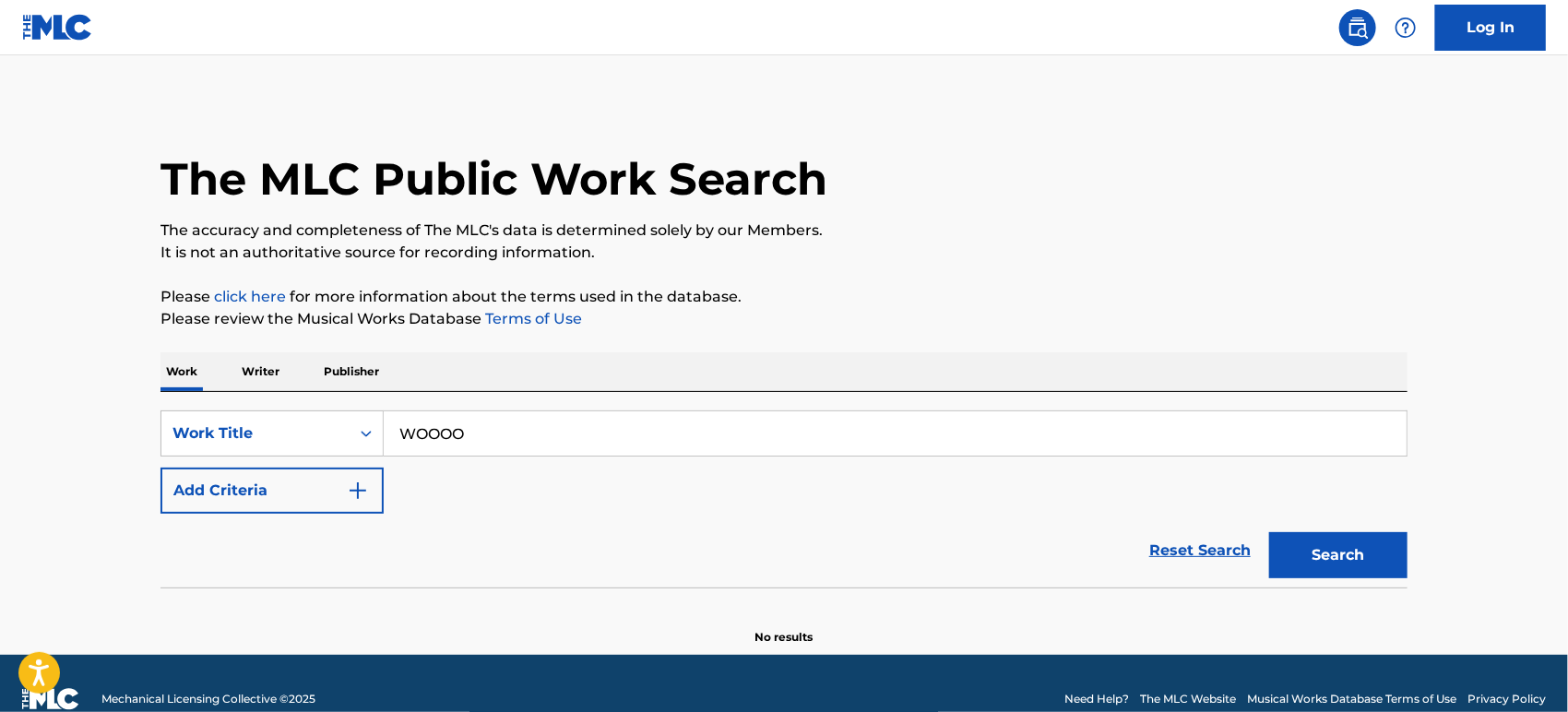 type on "WOOOO" 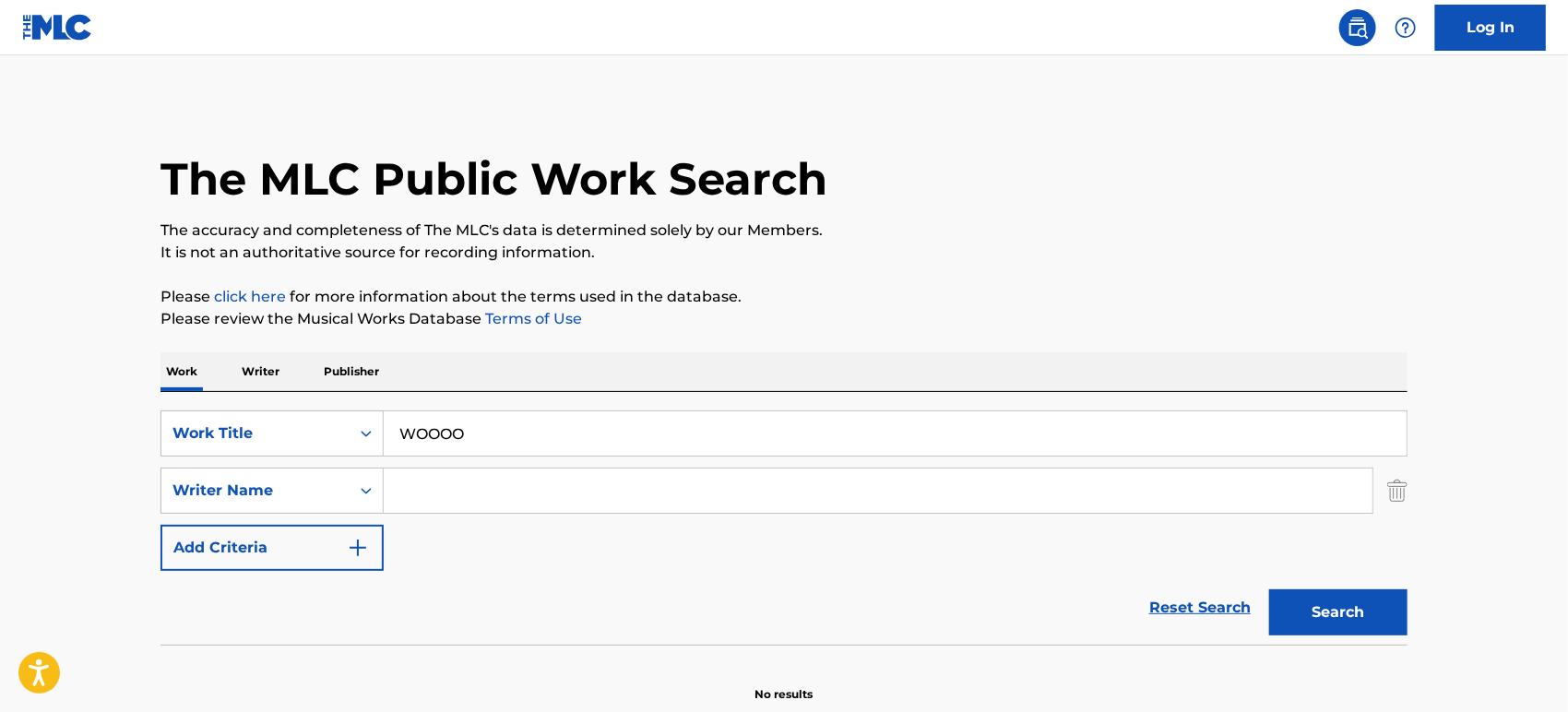 click at bounding box center [878, 491] 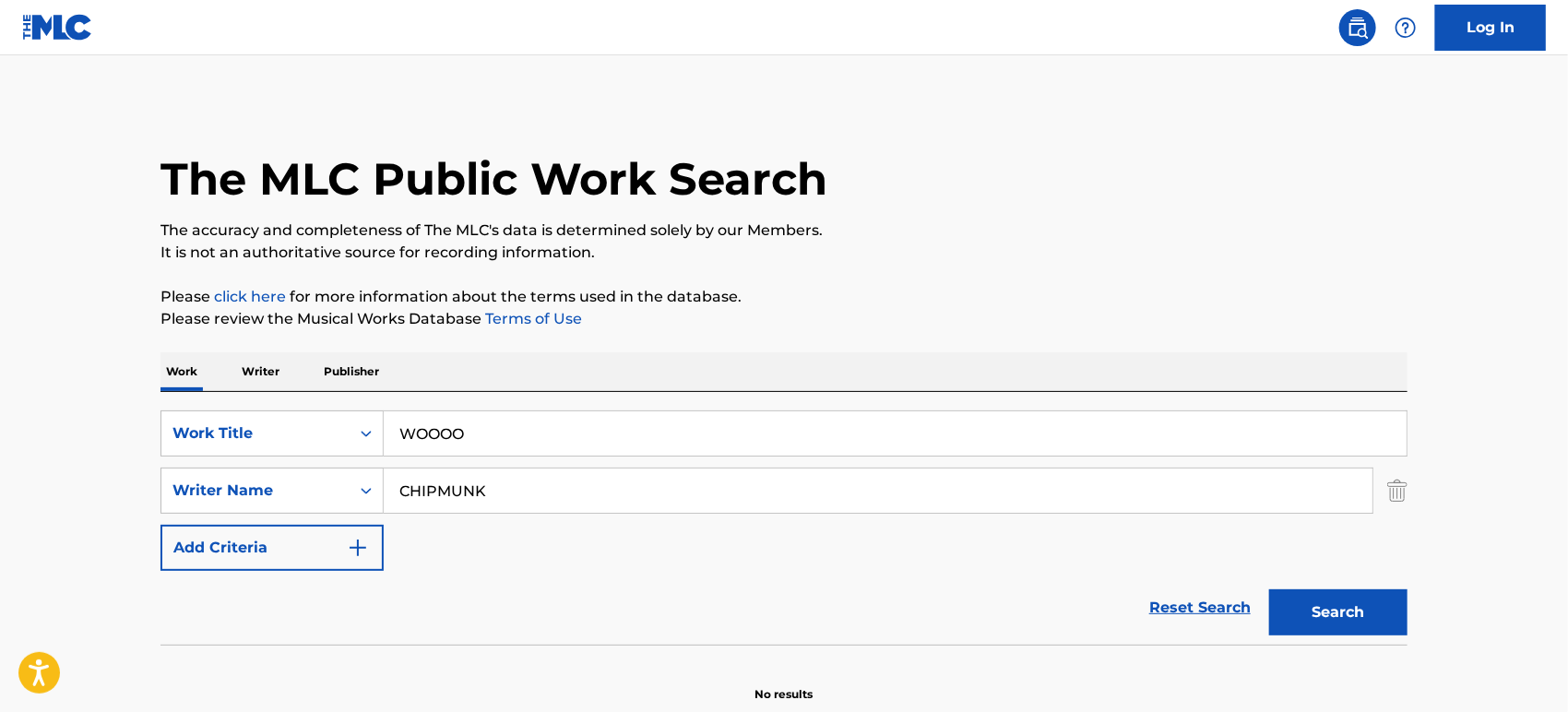 click on "Search" at bounding box center (1338, 612) 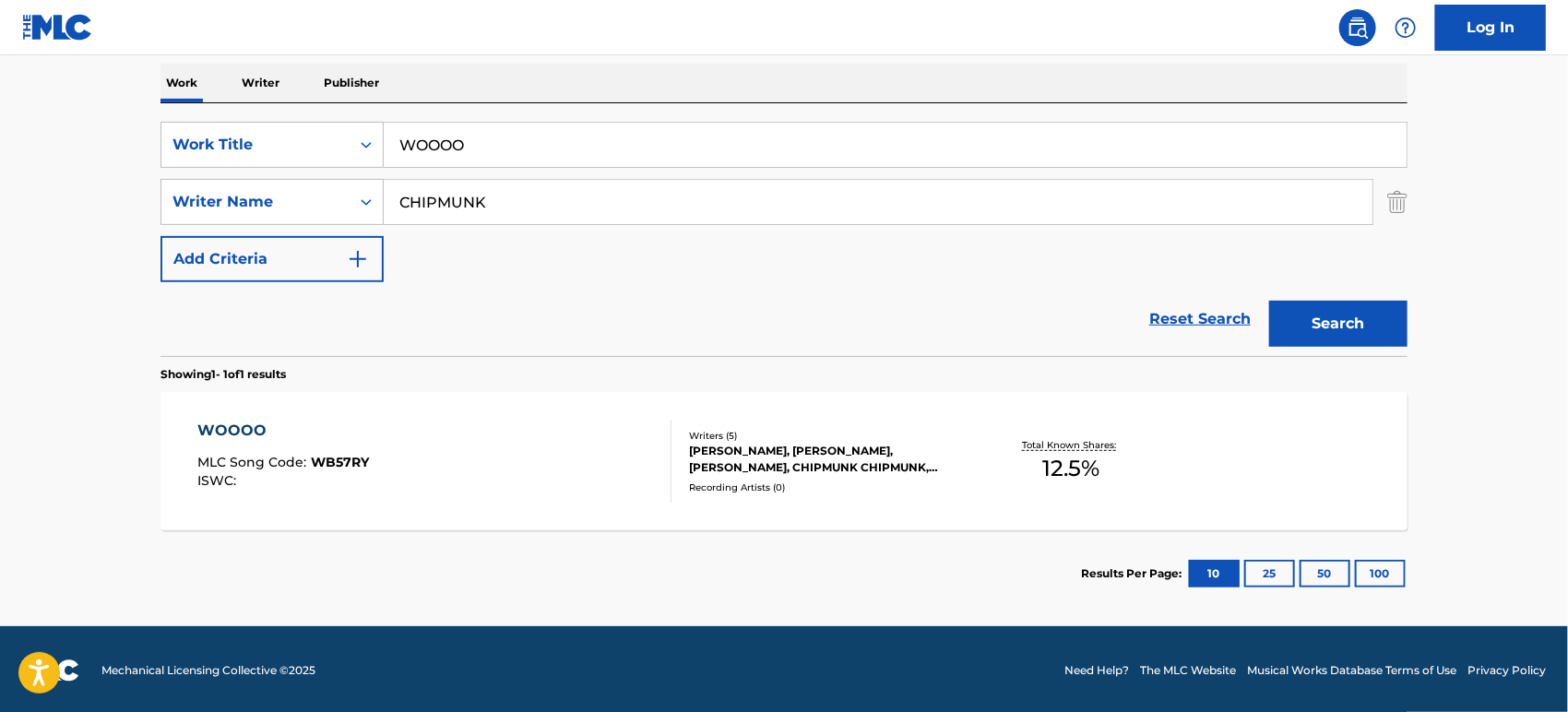 scroll, scrollTop: 291, scrollLeft: 0, axis: vertical 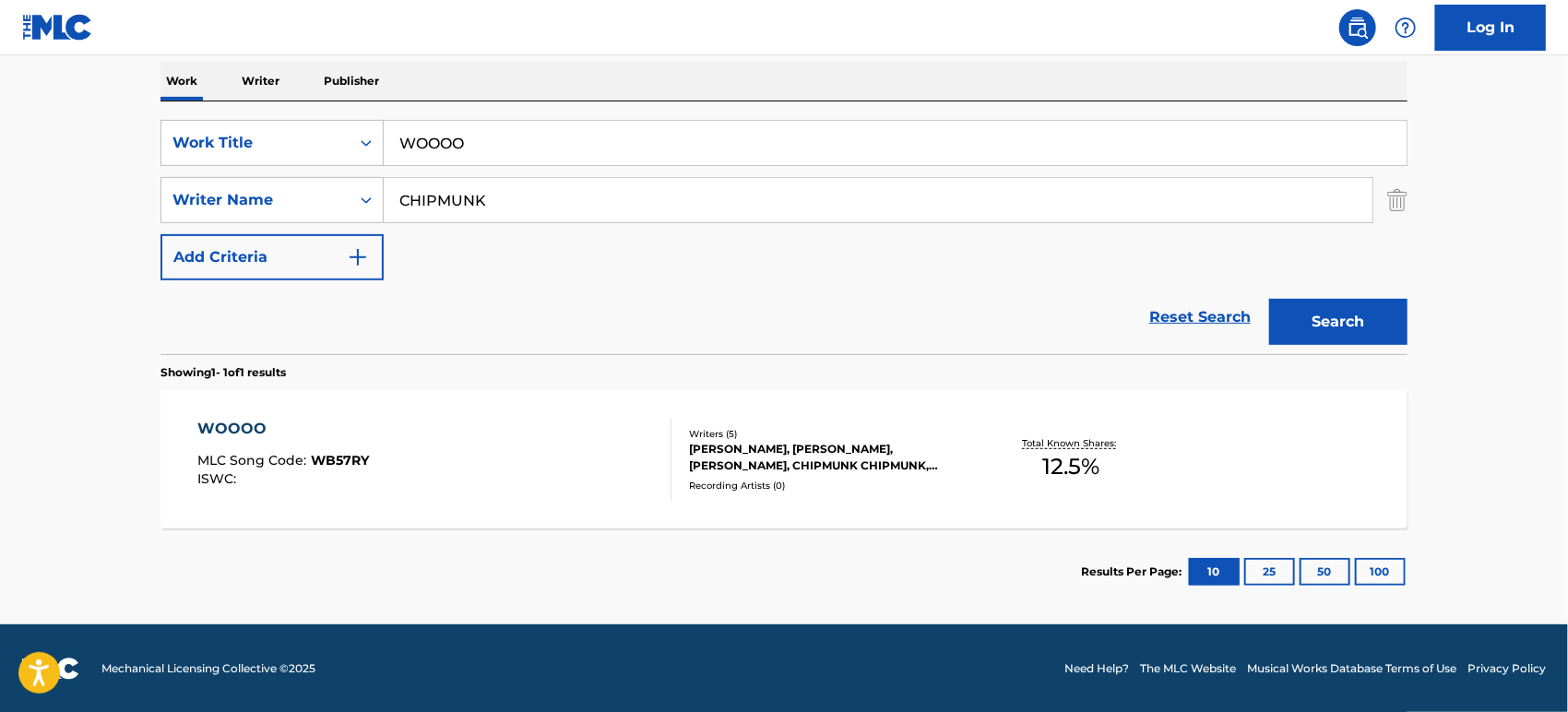 drag, startPoint x: 540, startPoint y: 194, endPoint x: 0, endPoint y: 286, distance: 547.781 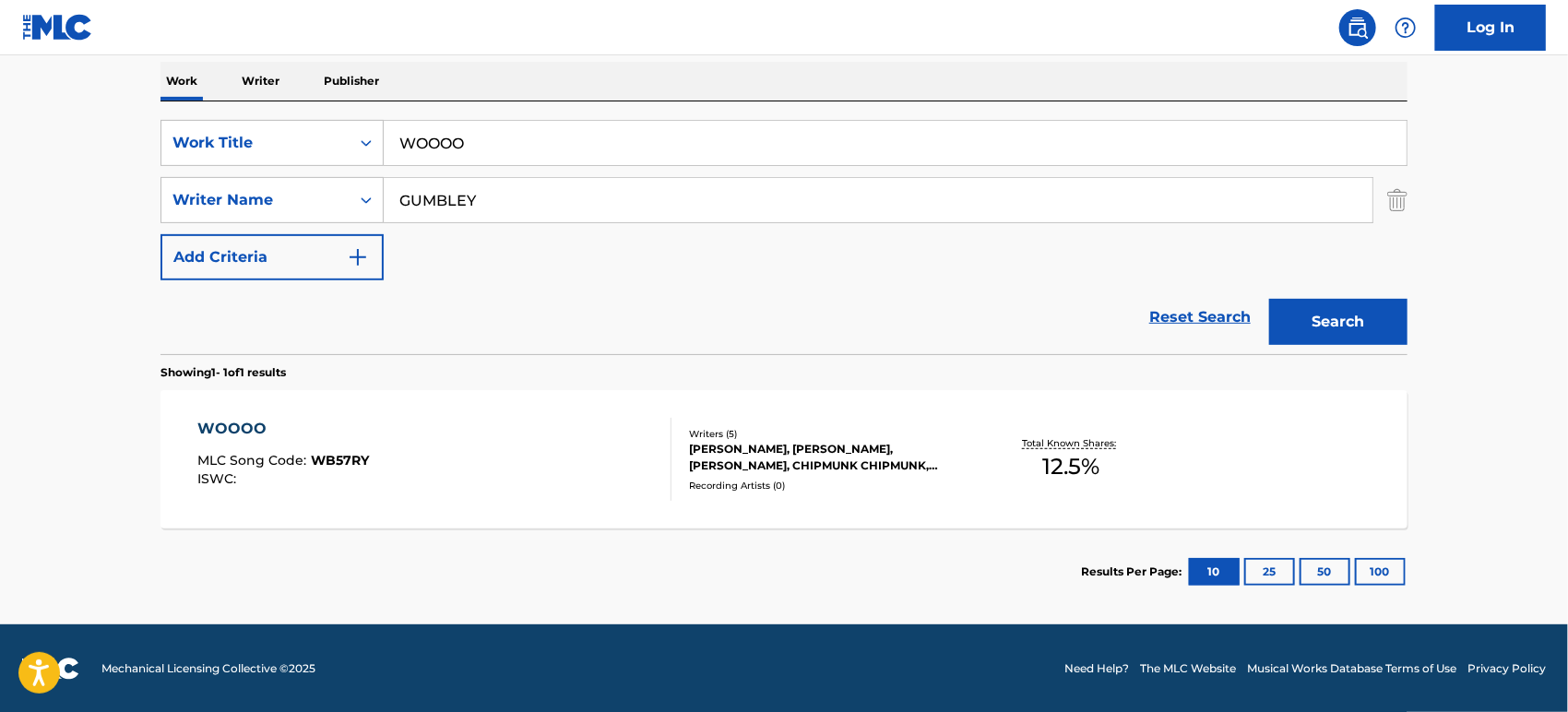 click on "Search" at bounding box center [1338, 322] 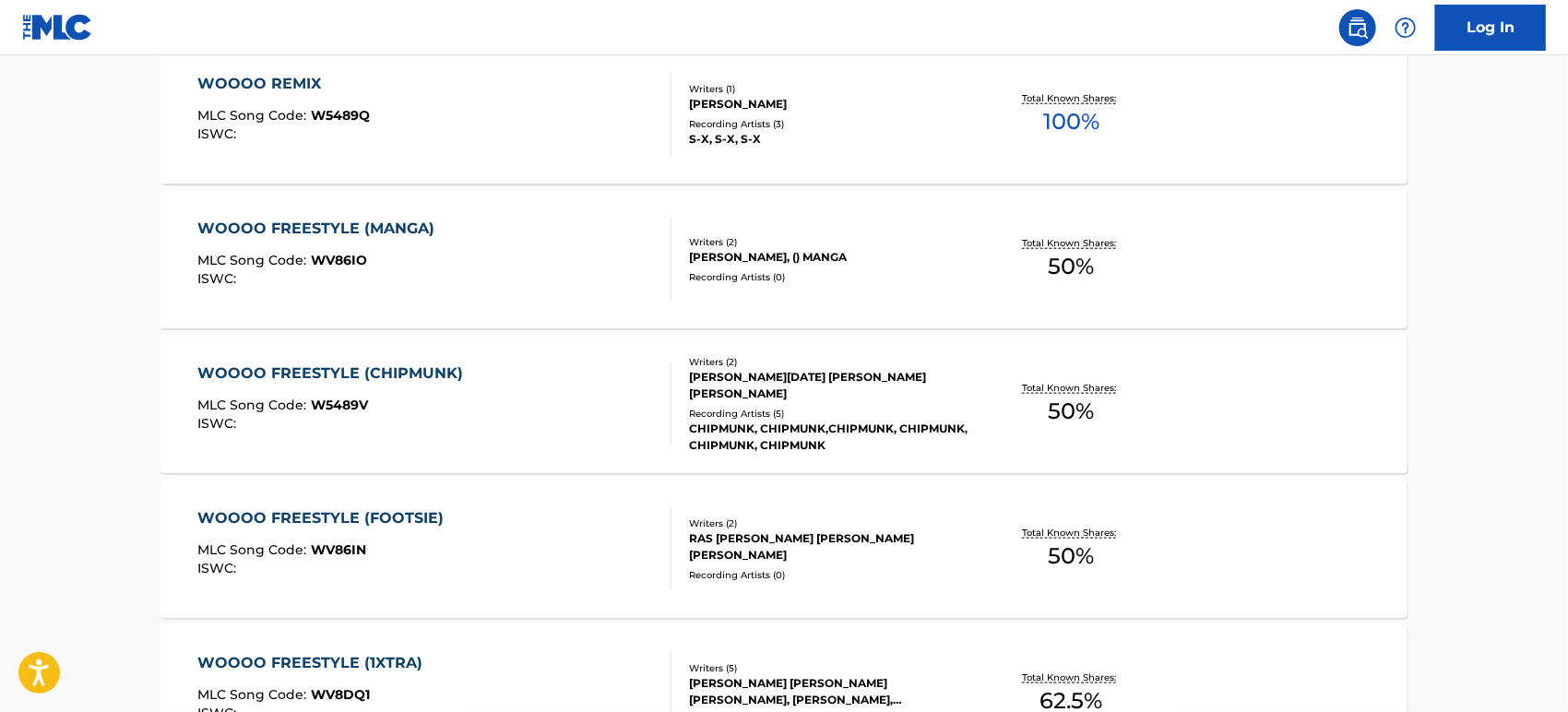 scroll, scrollTop: 1418, scrollLeft: 0, axis: vertical 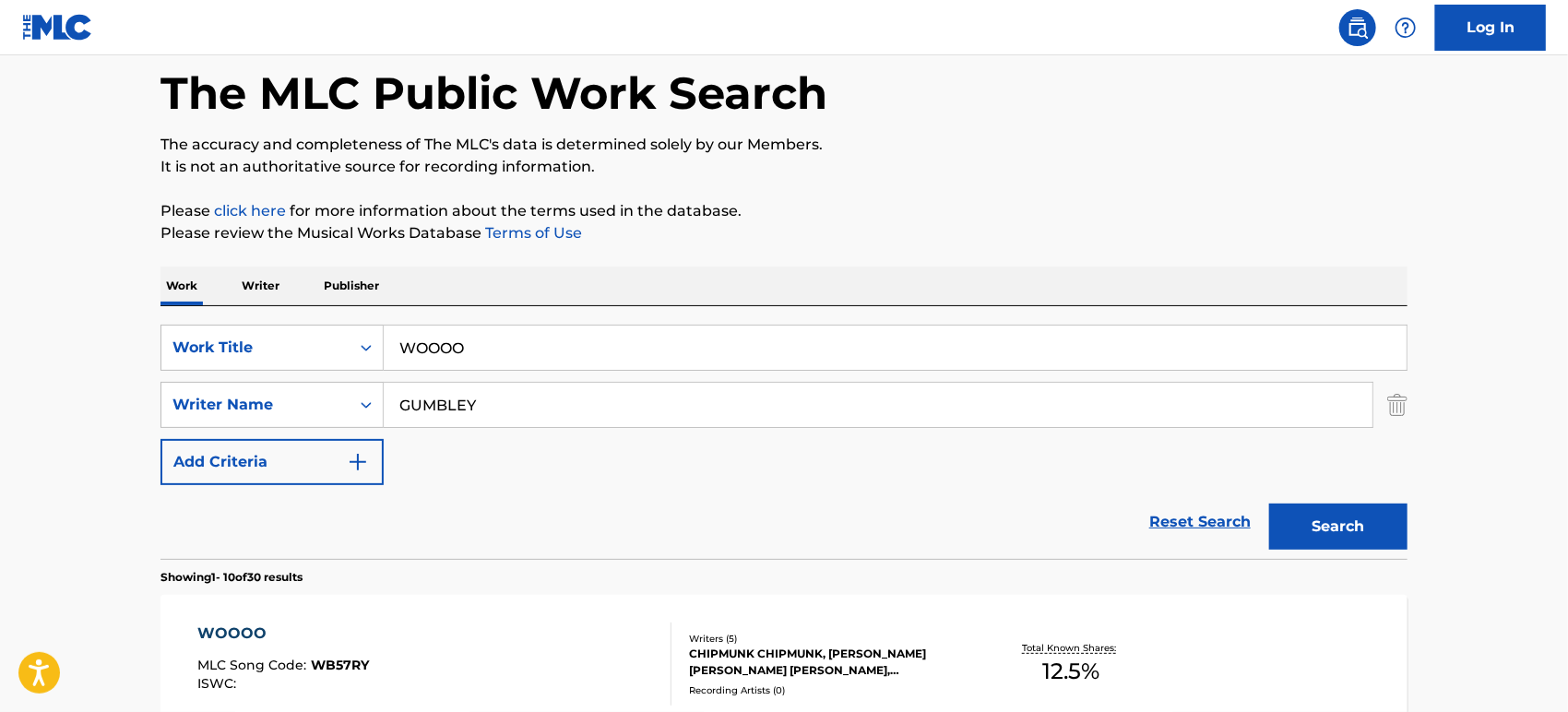 drag, startPoint x: 505, startPoint y: 398, endPoint x: 0, endPoint y: 317, distance: 511.4548 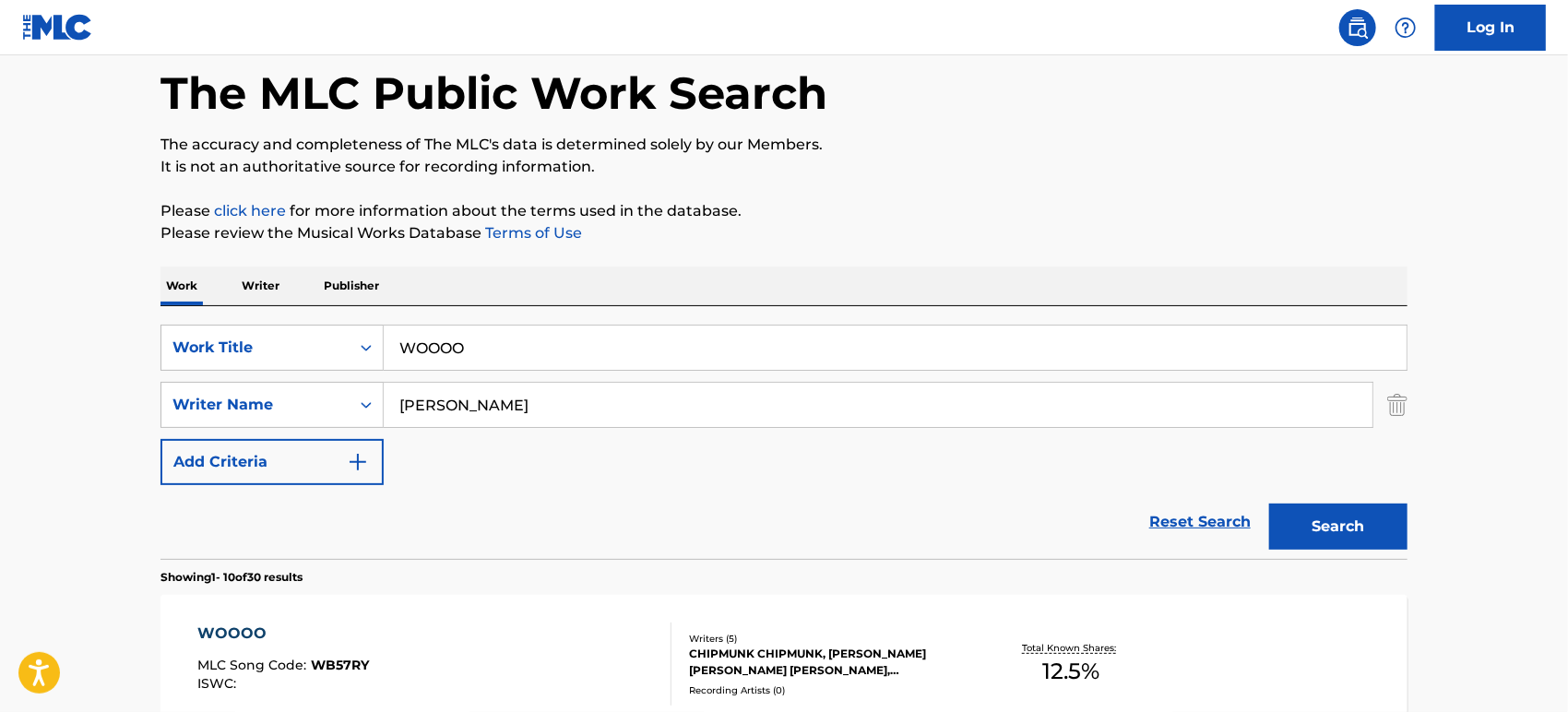 type on "dixon" 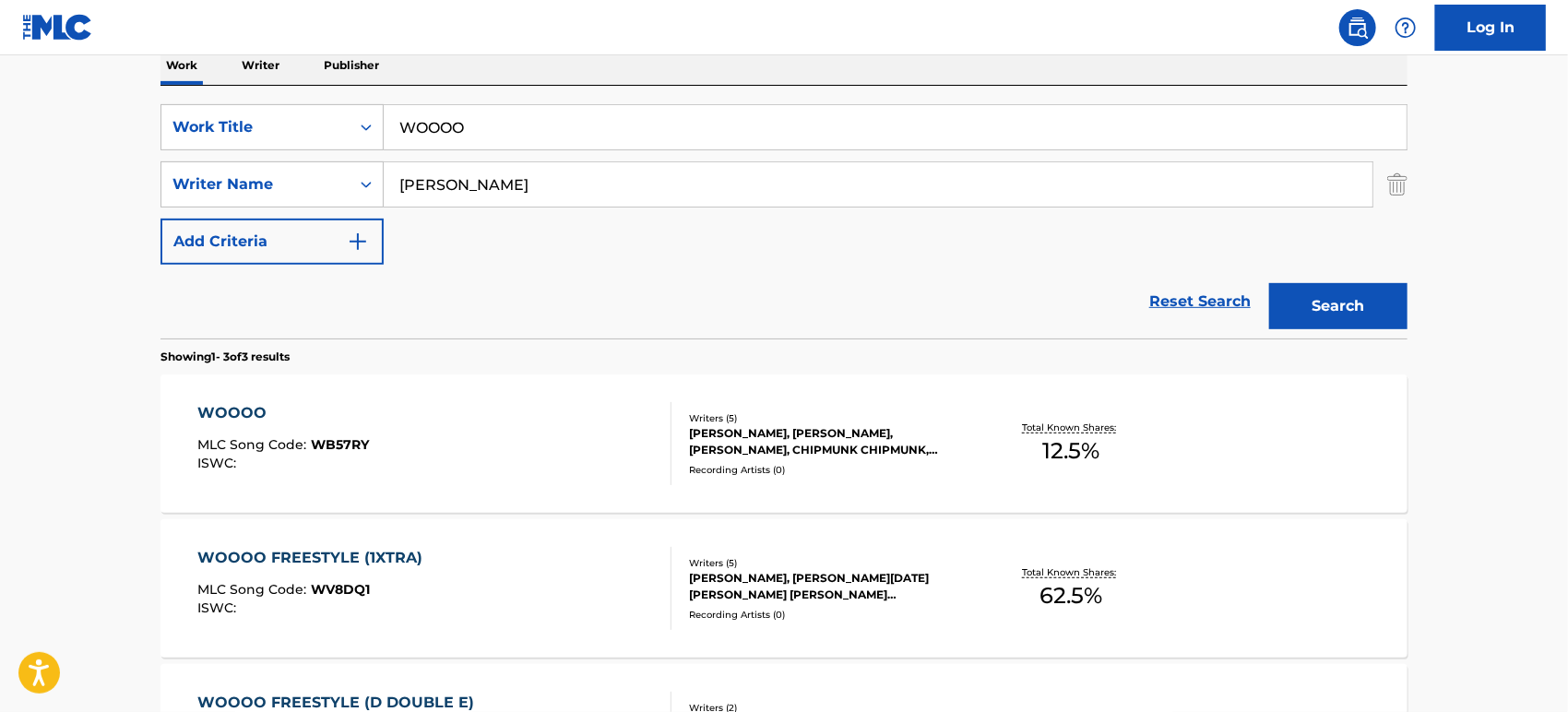 scroll, scrollTop: 170, scrollLeft: 0, axis: vertical 